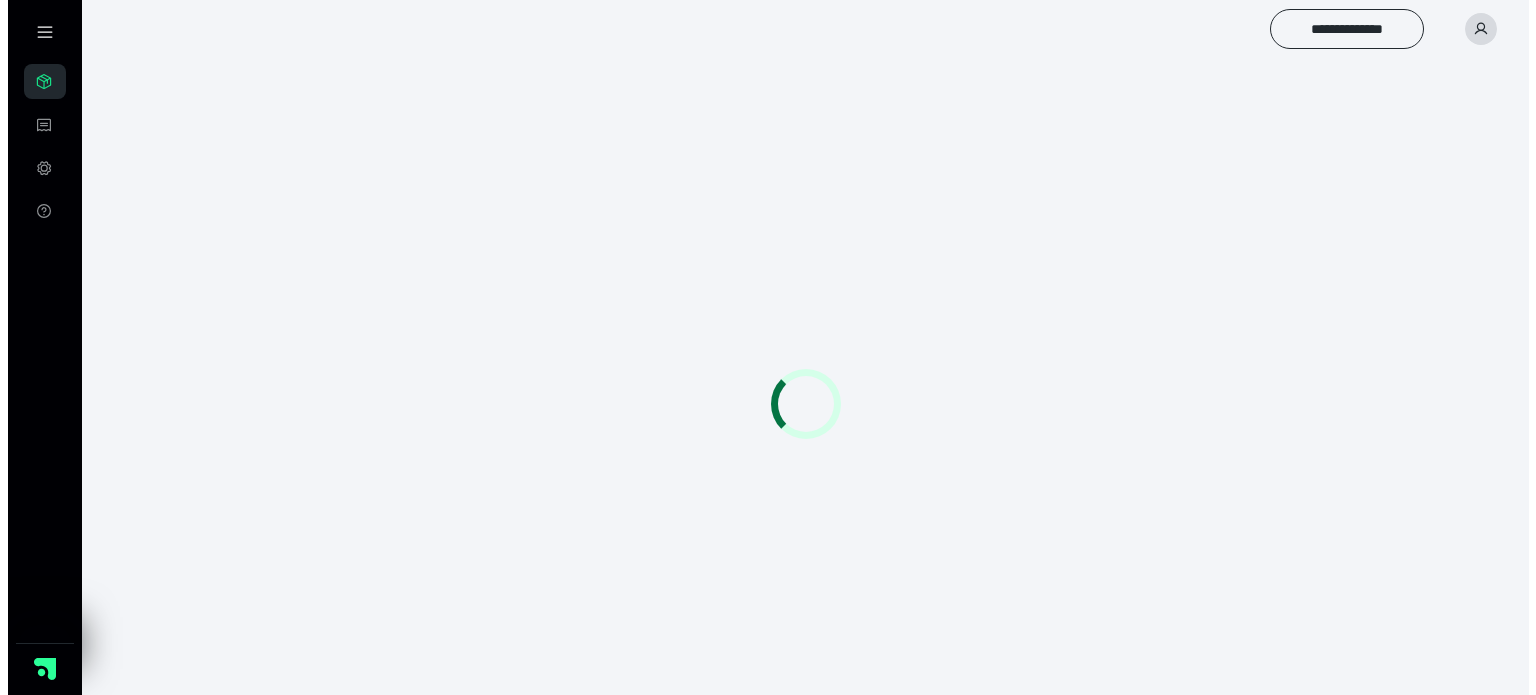 scroll, scrollTop: 0, scrollLeft: 0, axis: both 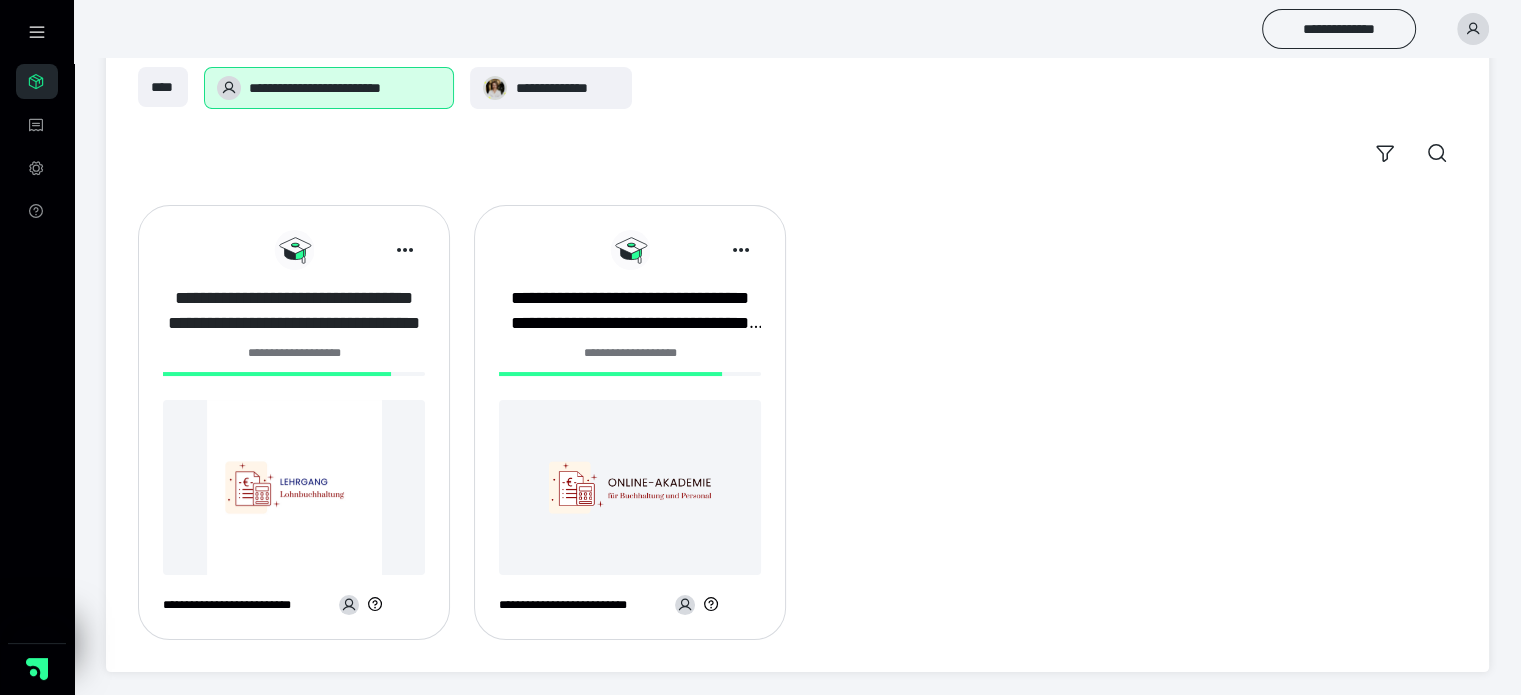 click on "**********" at bounding box center [294, 311] 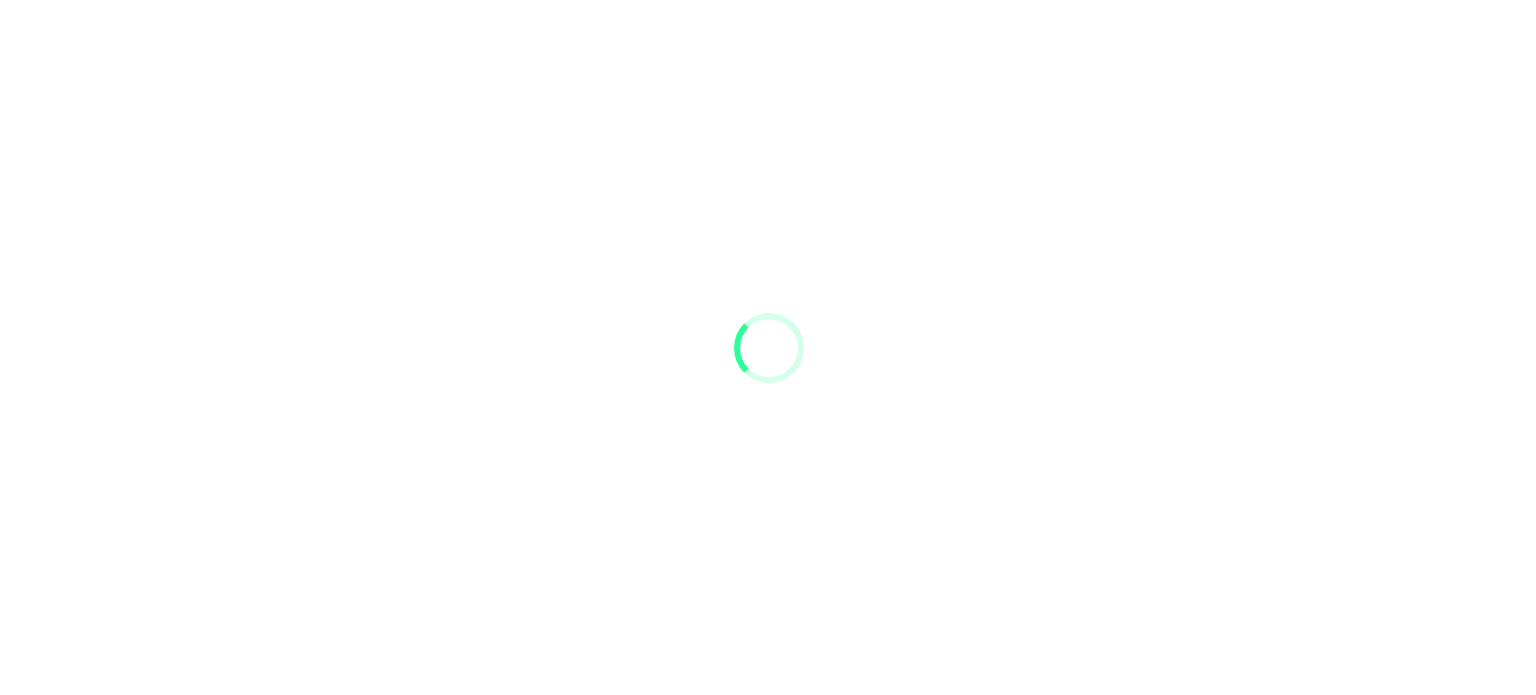 scroll, scrollTop: 0, scrollLeft: 0, axis: both 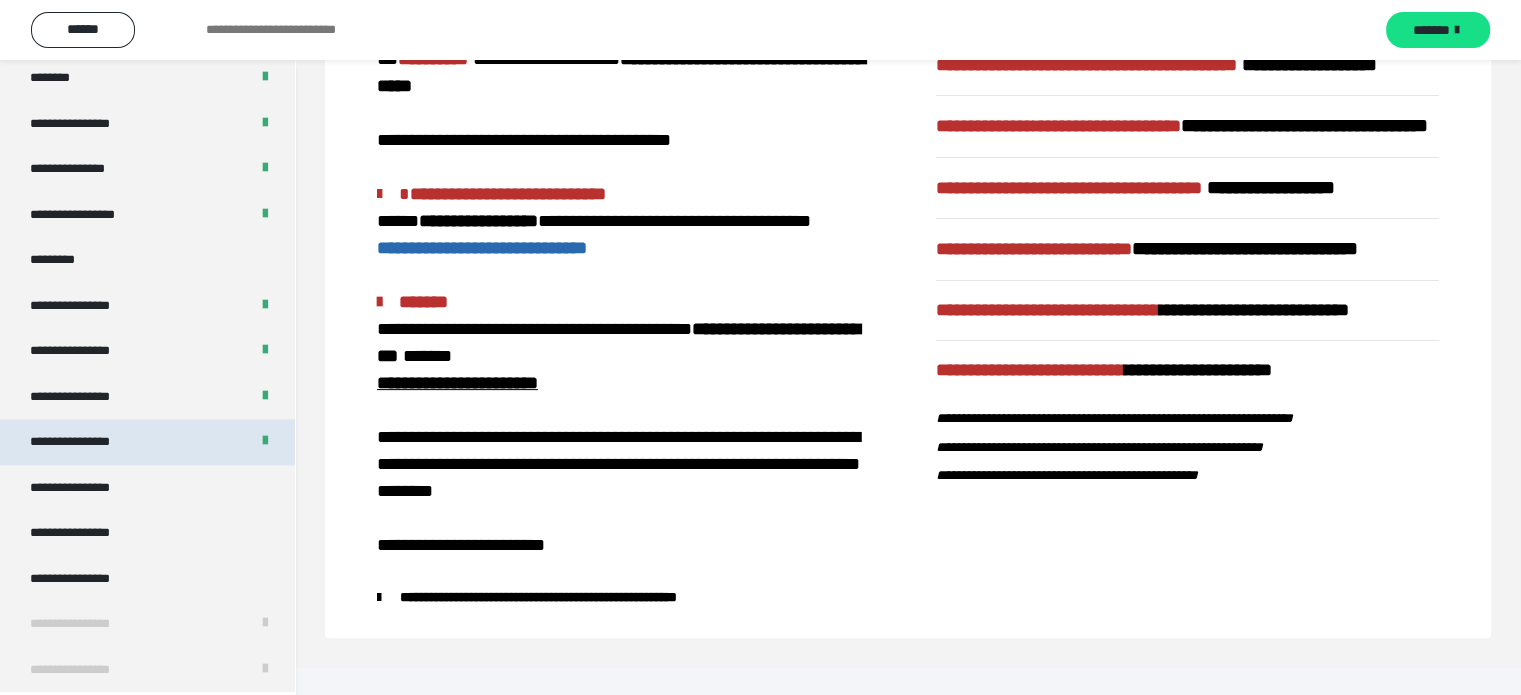 click on "**********" at bounding box center (87, 442) 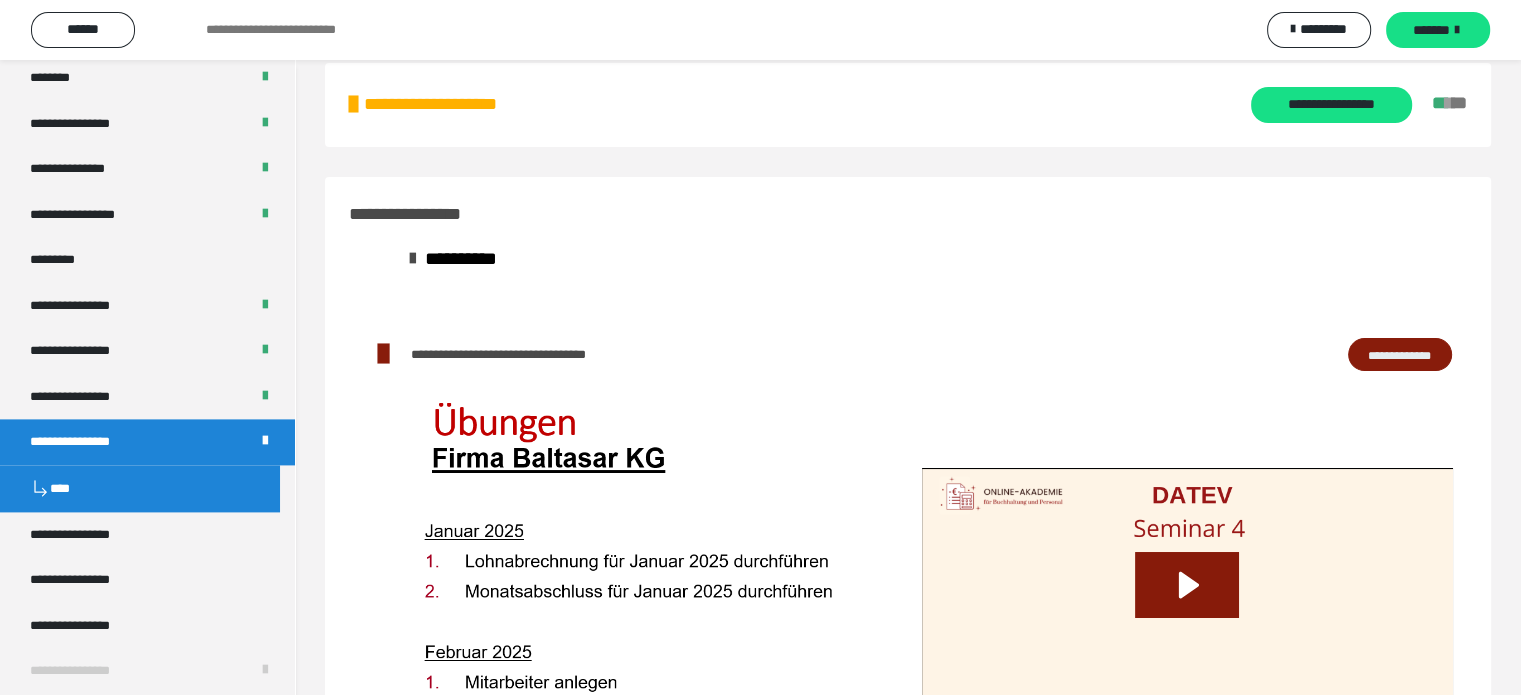 scroll, scrollTop: 0, scrollLeft: 0, axis: both 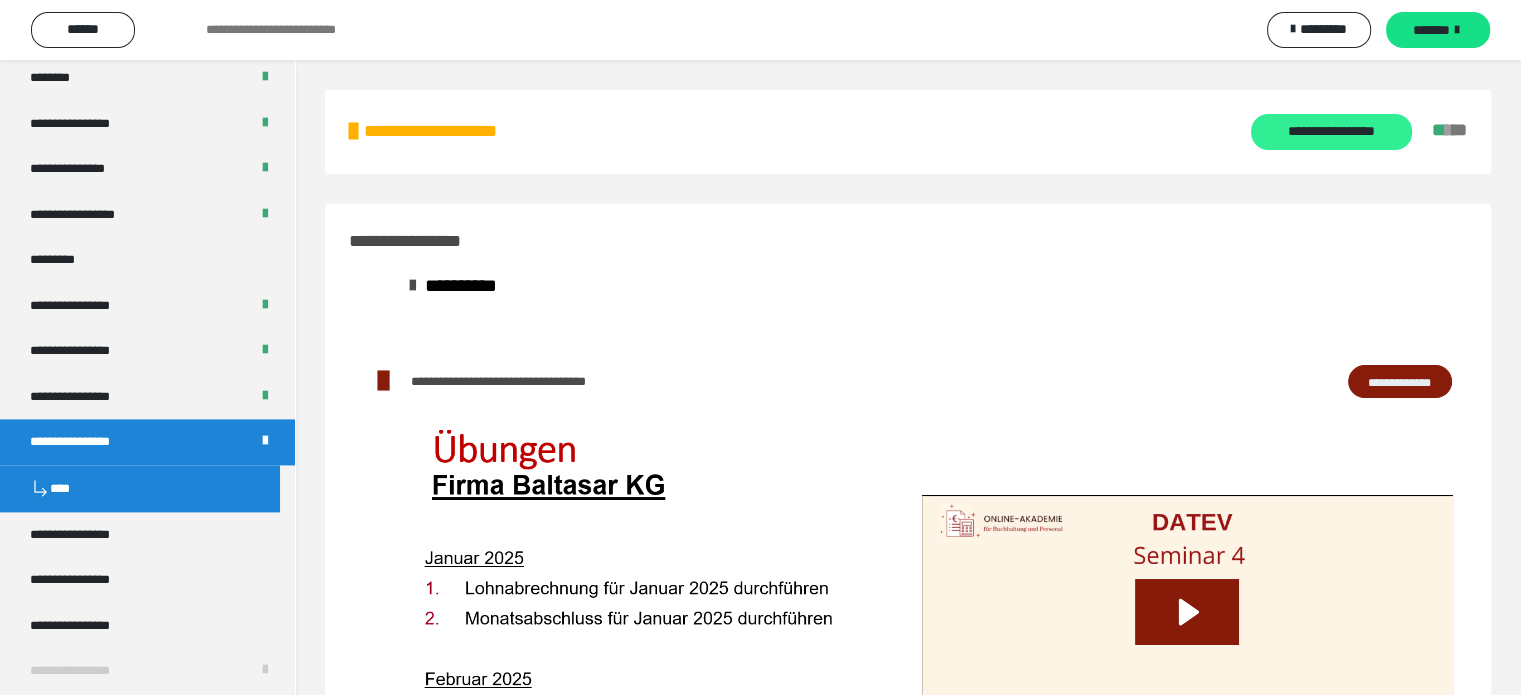 click on "**********" at bounding box center (1331, 132) 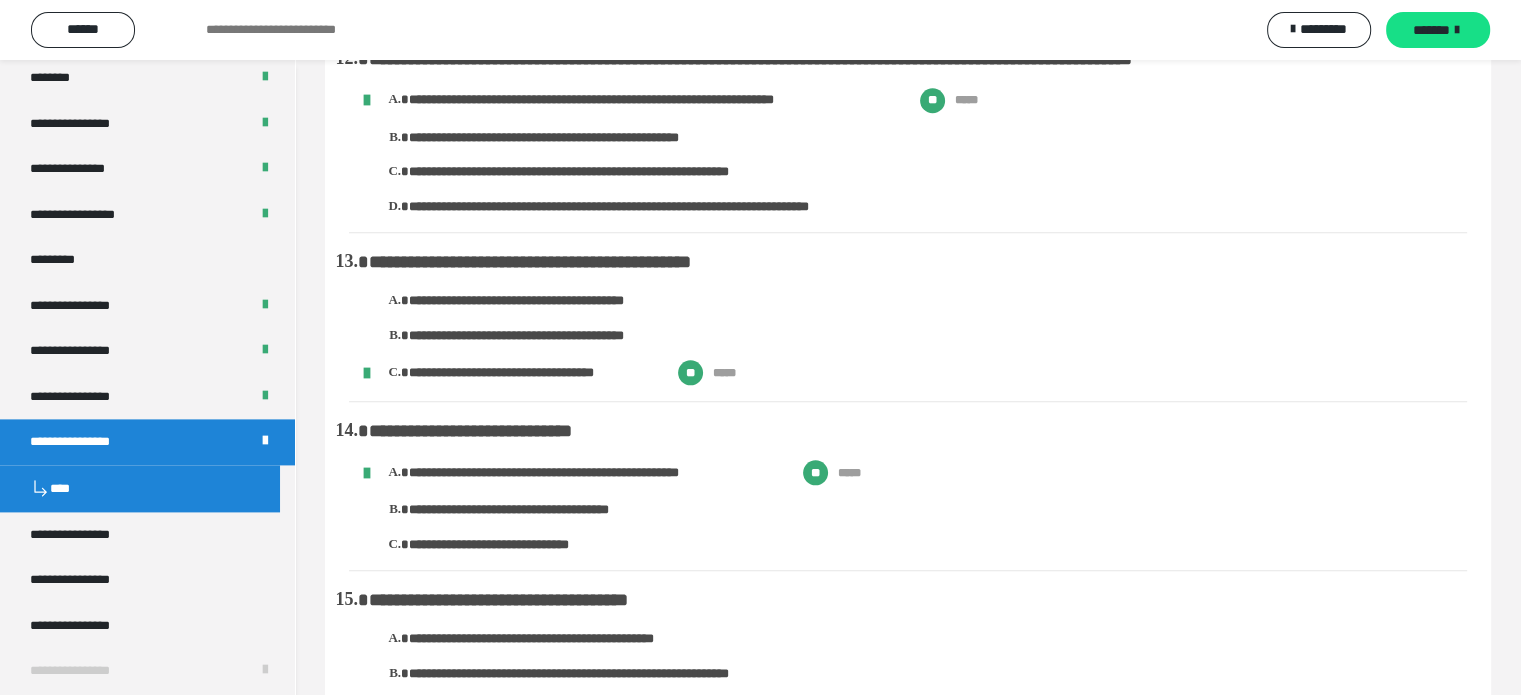 scroll, scrollTop: 2400, scrollLeft: 0, axis: vertical 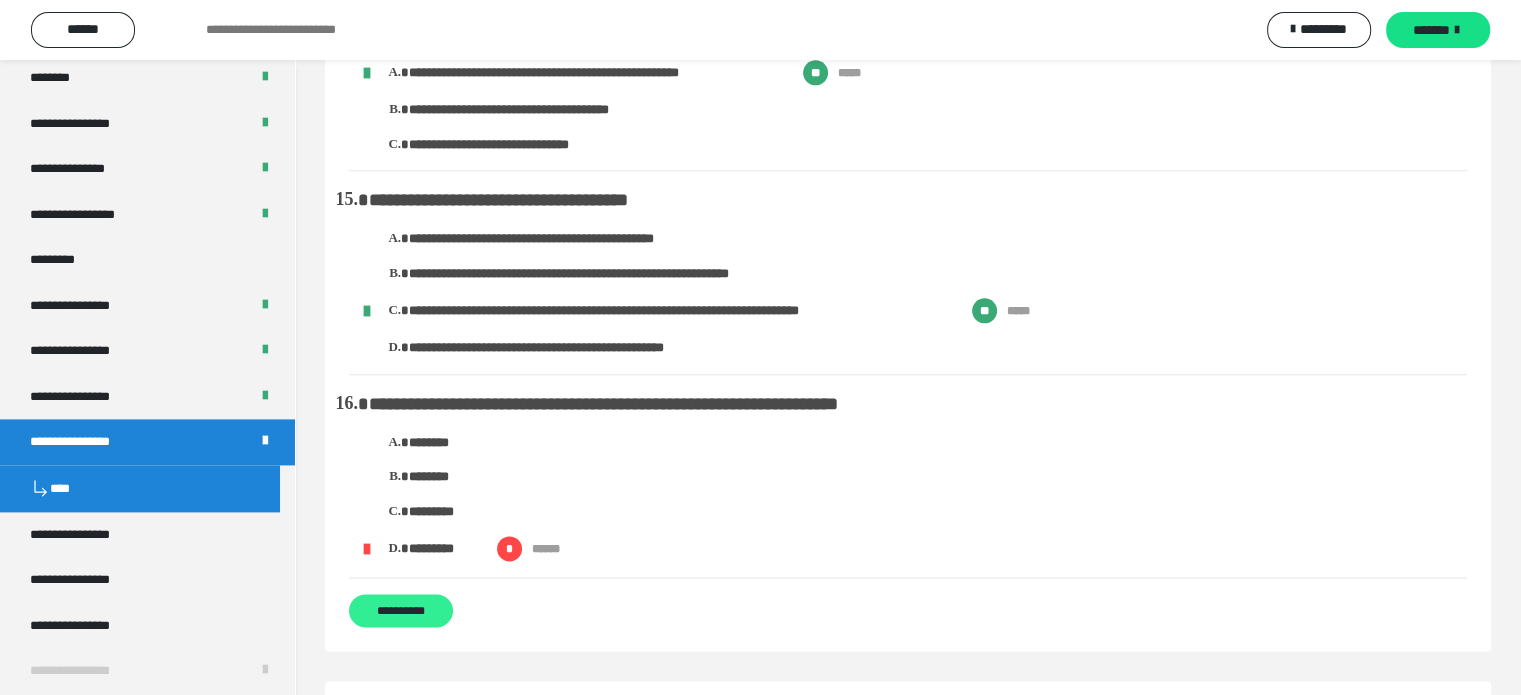 click on "**********" at bounding box center [401, 610] 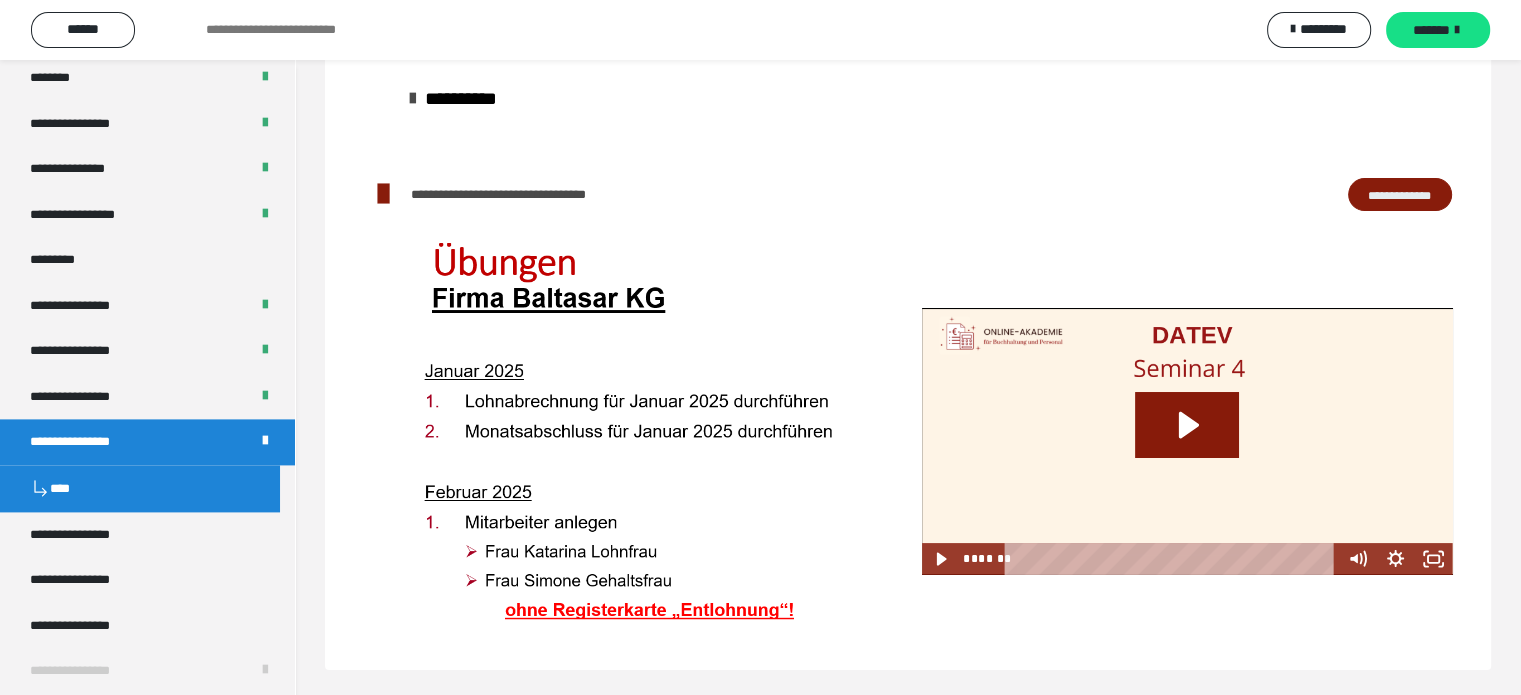scroll, scrollTop: 192, scrollLeft: 0, axis: vertical 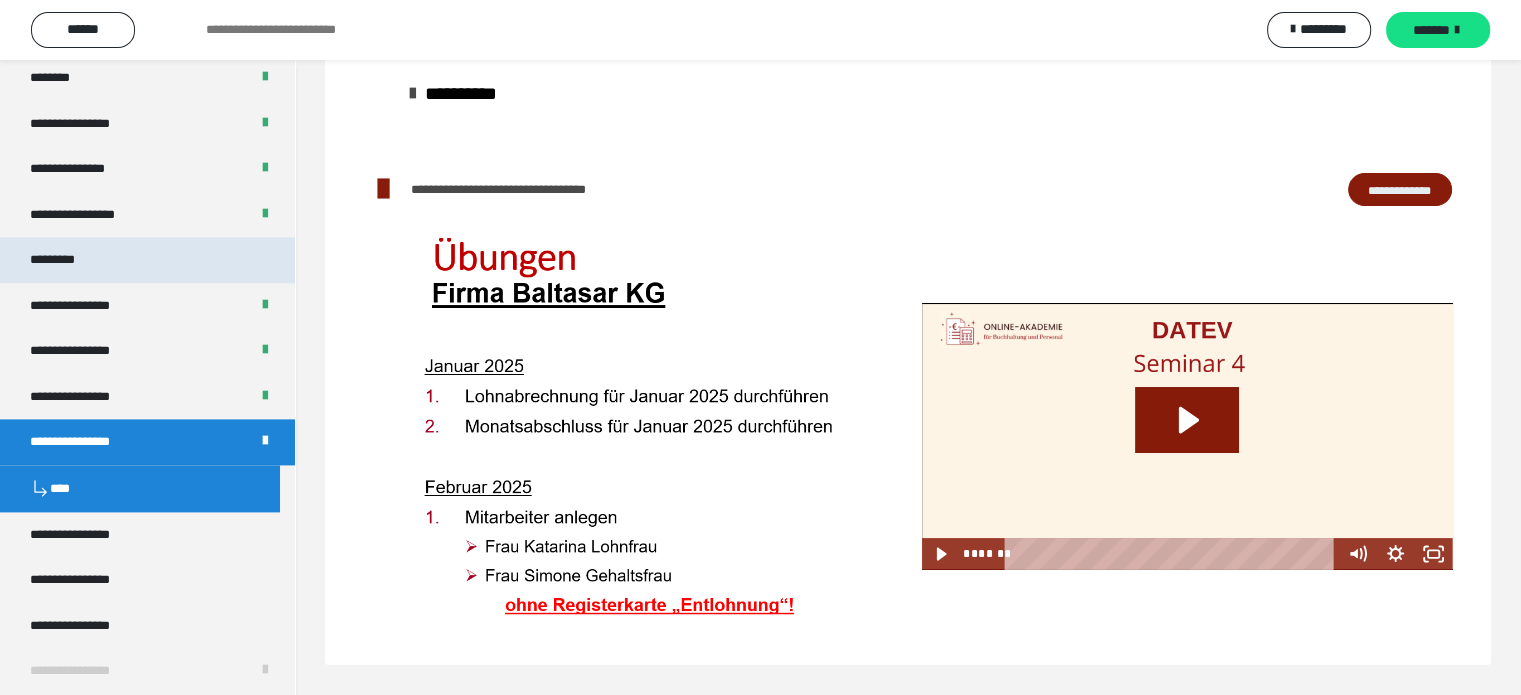 click on "*********" at bounding box center [147, 260] 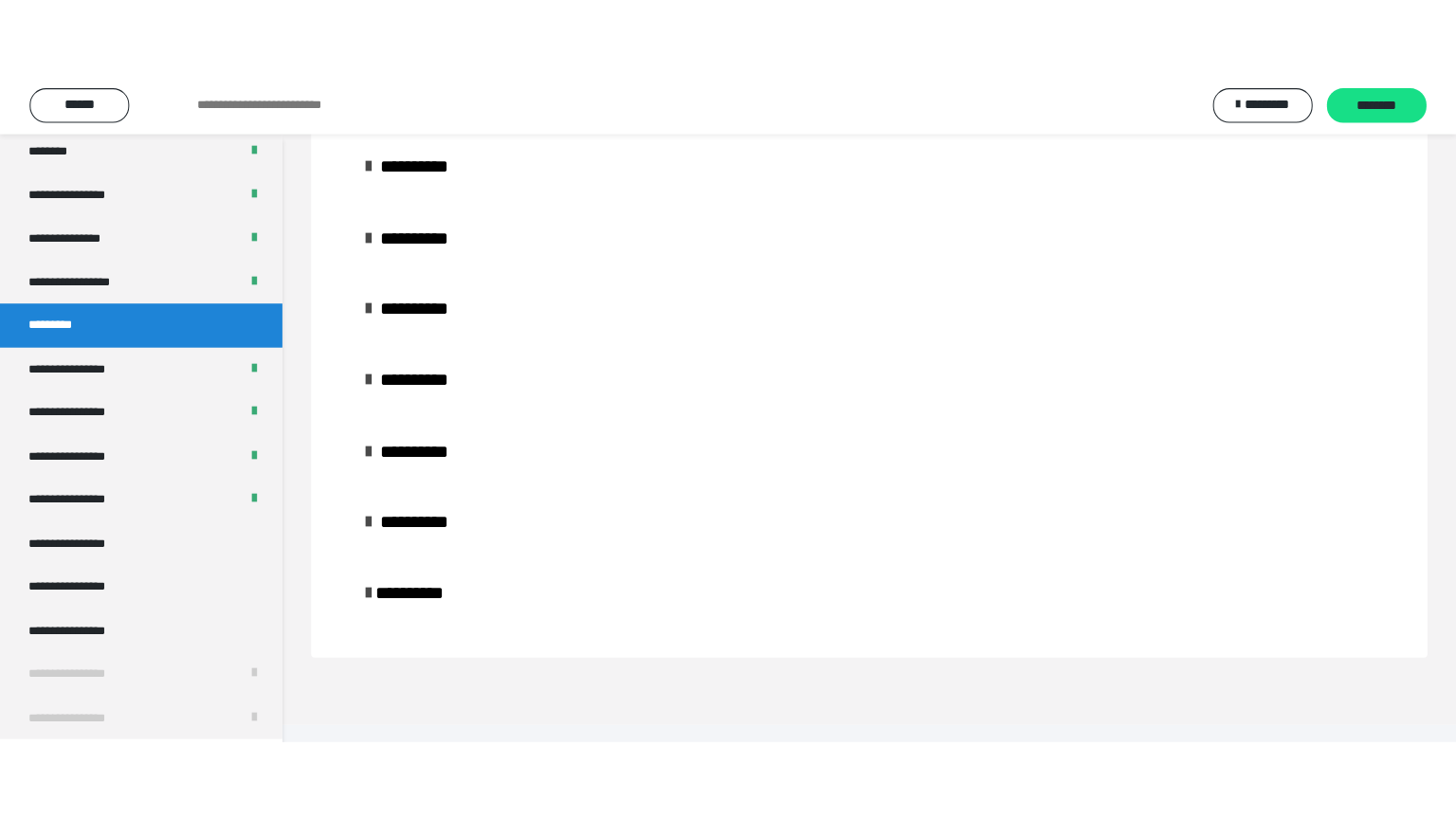 scroll, scrollTop: 57, scrollLeft: 0, axis: vertical 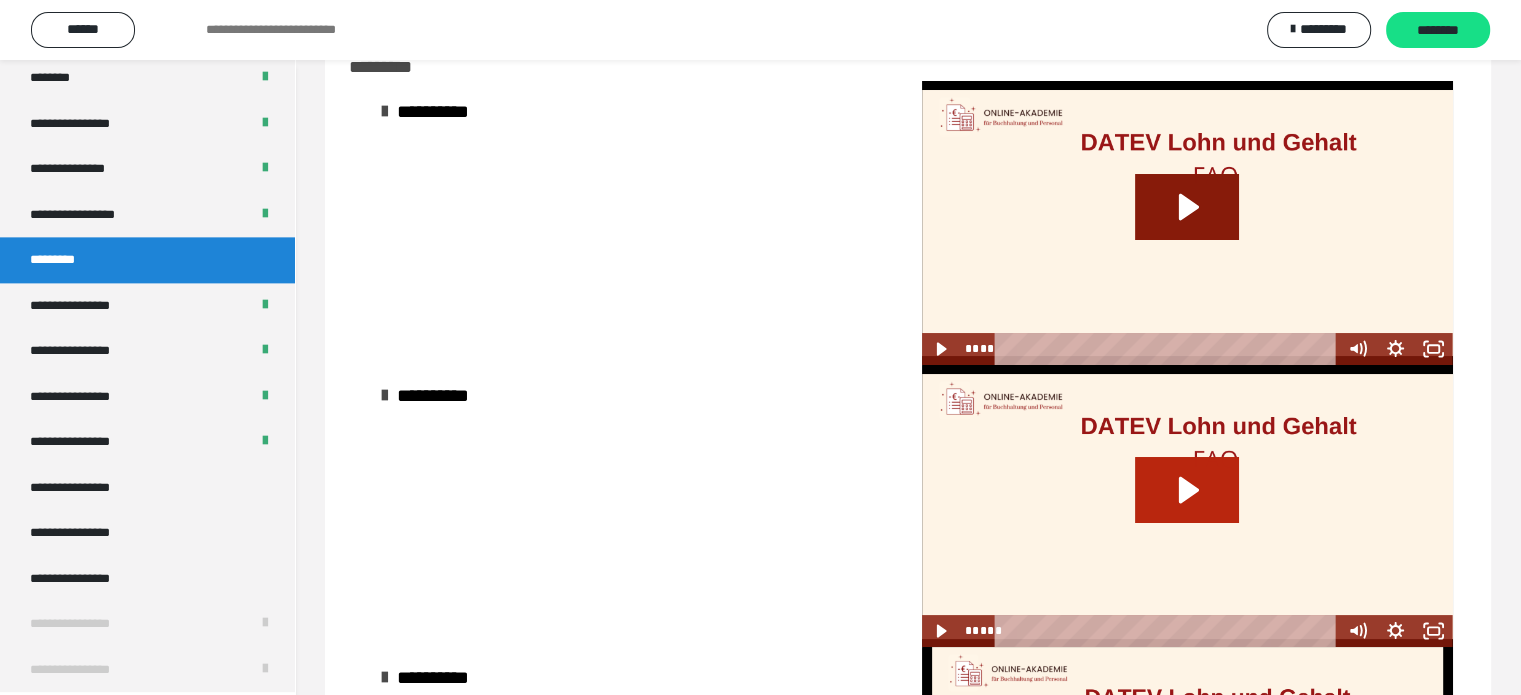 click 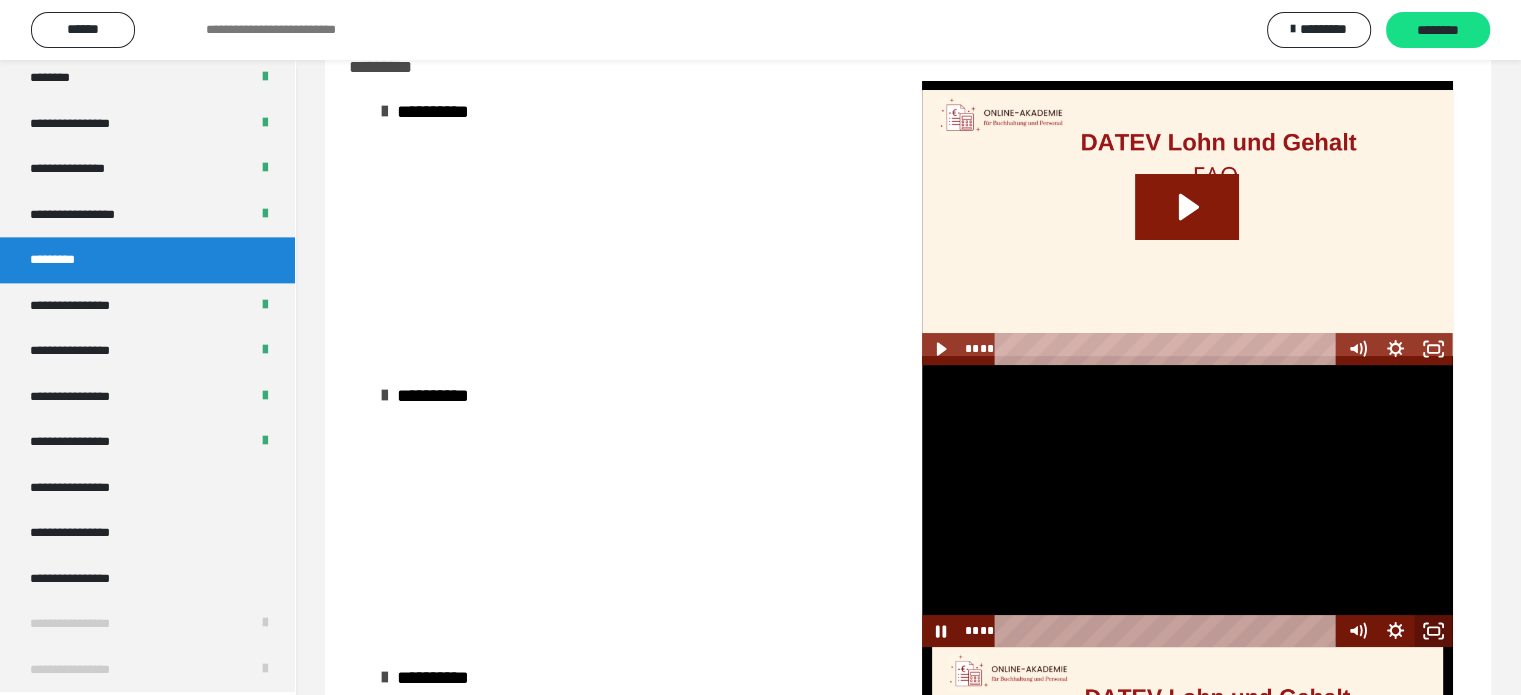 click 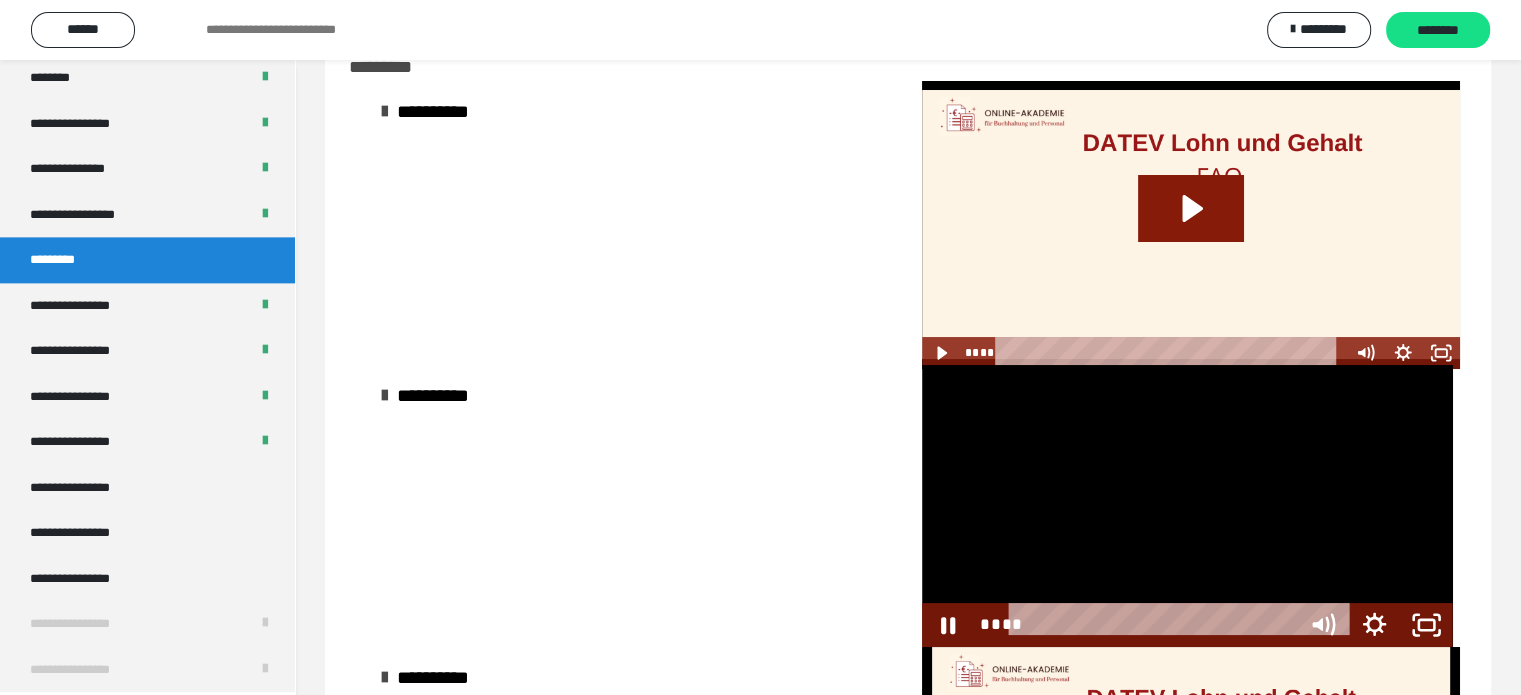 scroll, scrollTop: 2479, scrollLeft: 0, axis: vertical 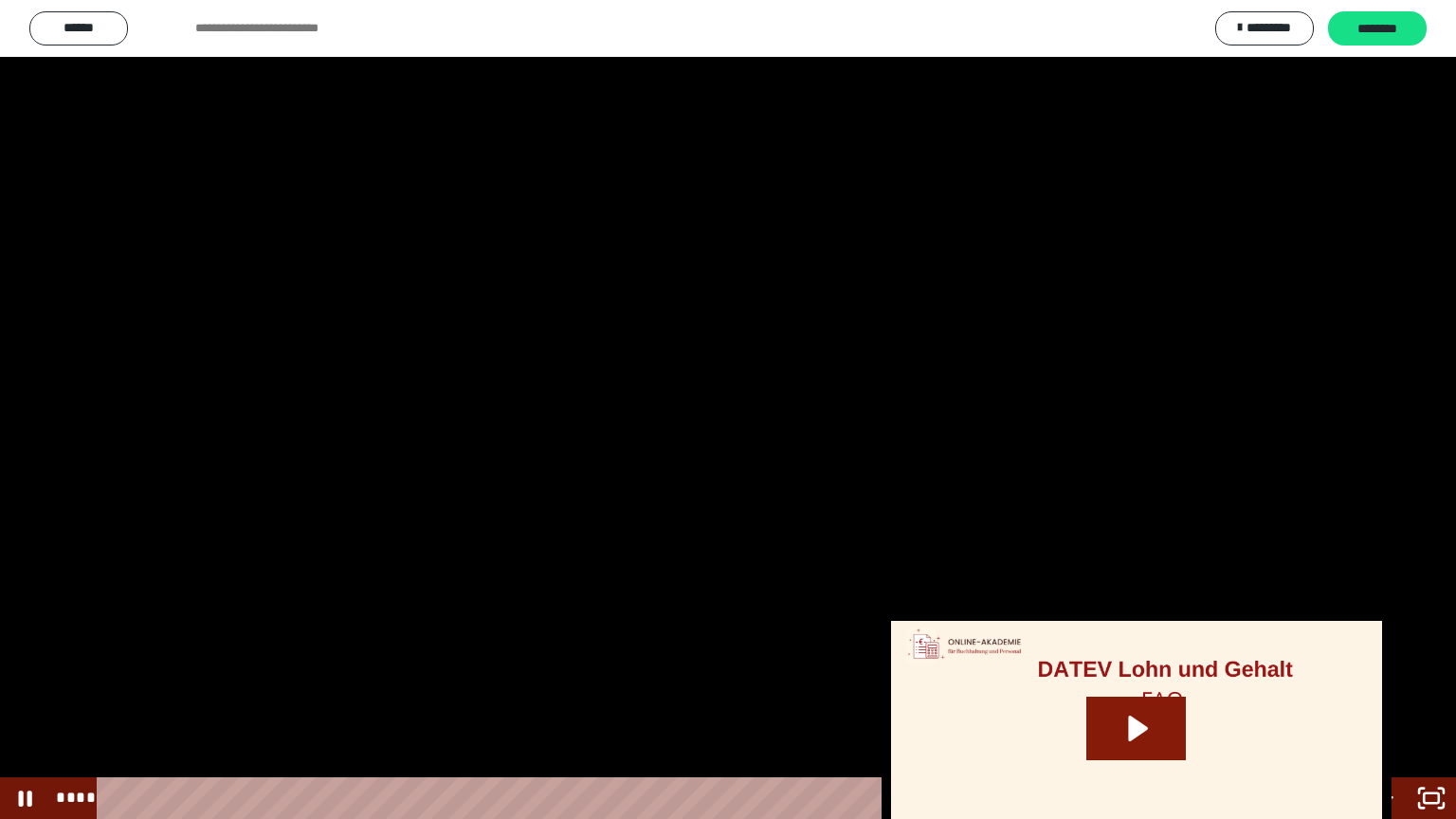 type 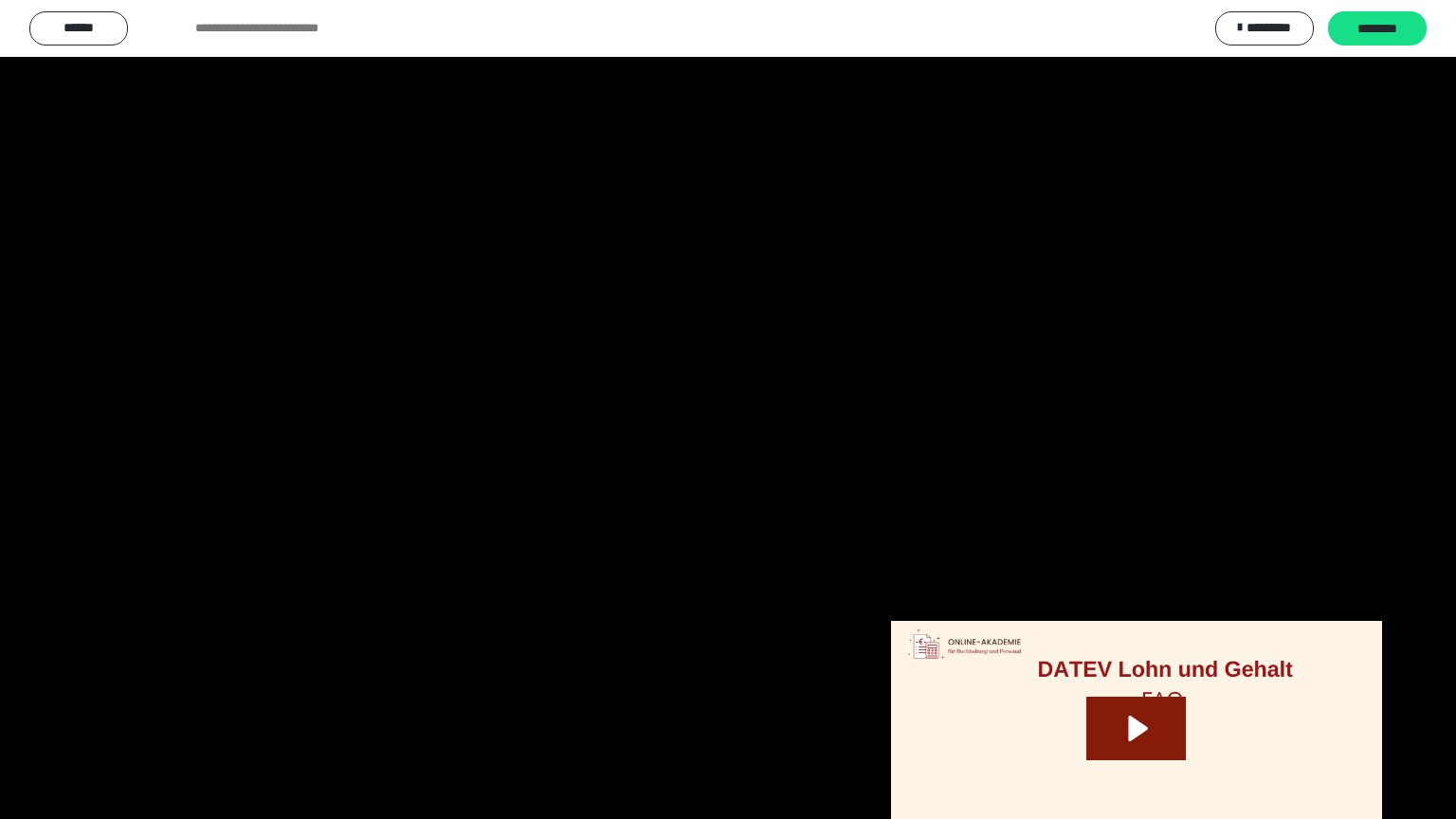 type 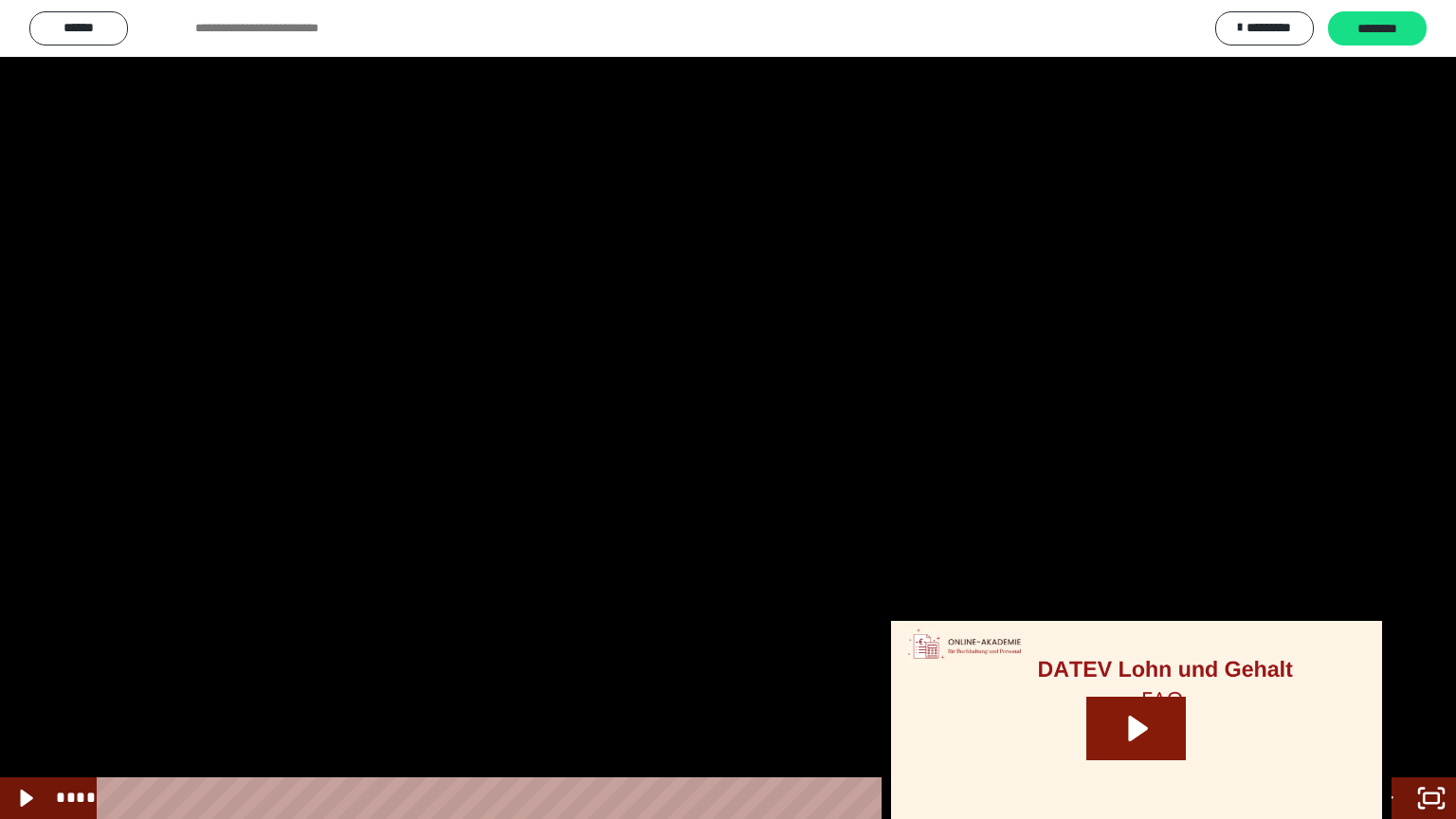 click at bounding box center [728, 410] 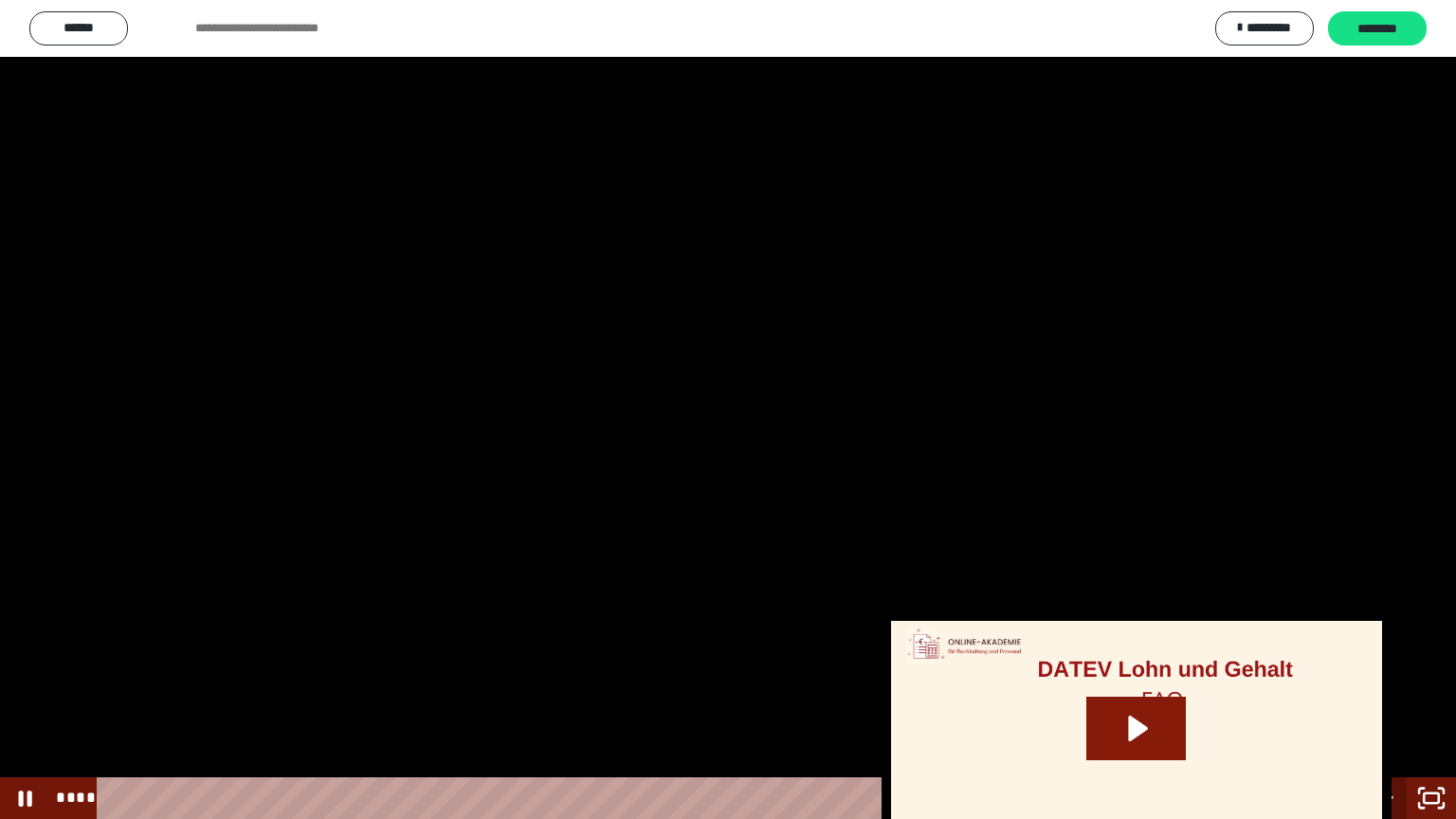 click 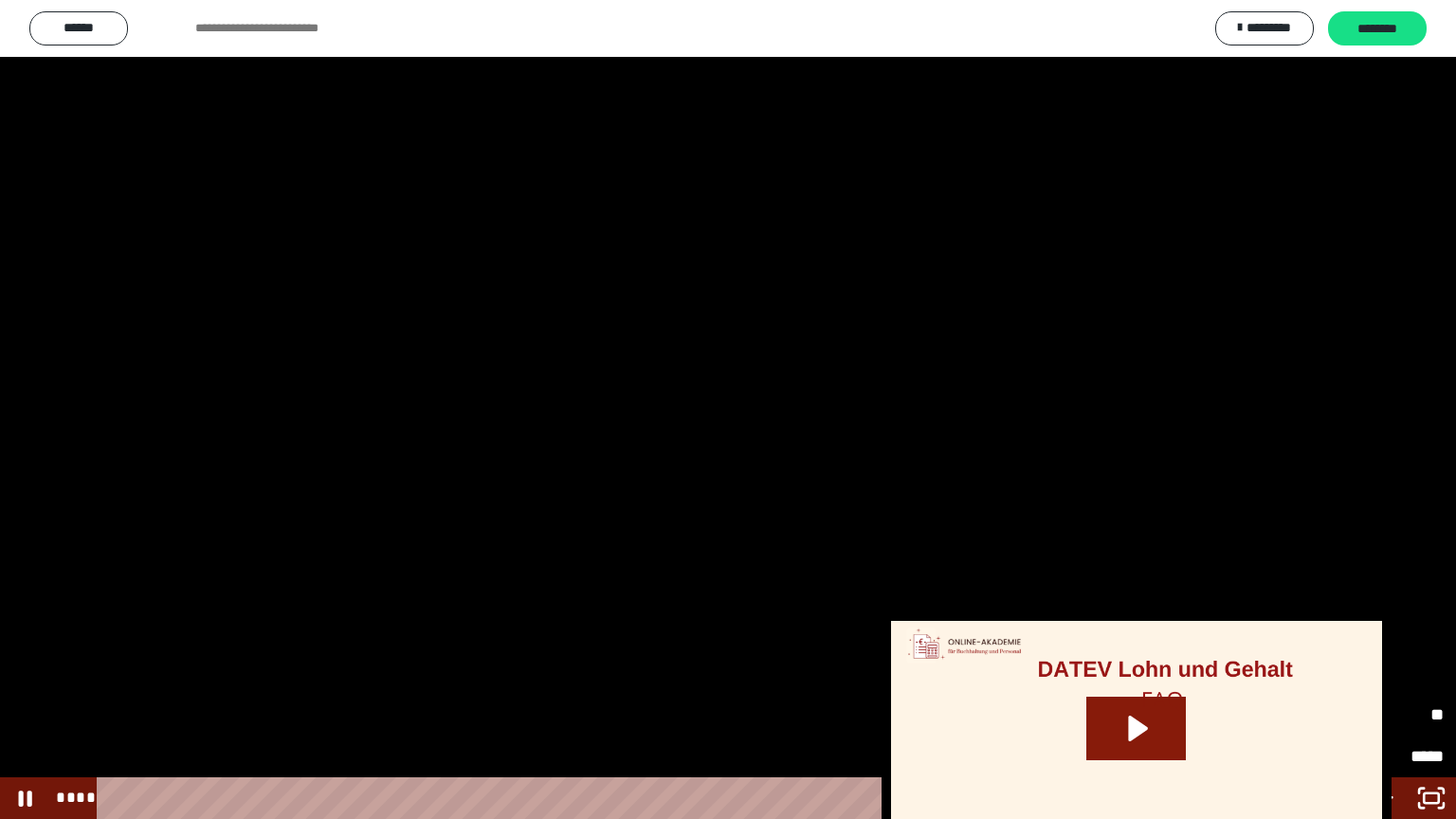 click on "**" at bounding box center (1400, 715) 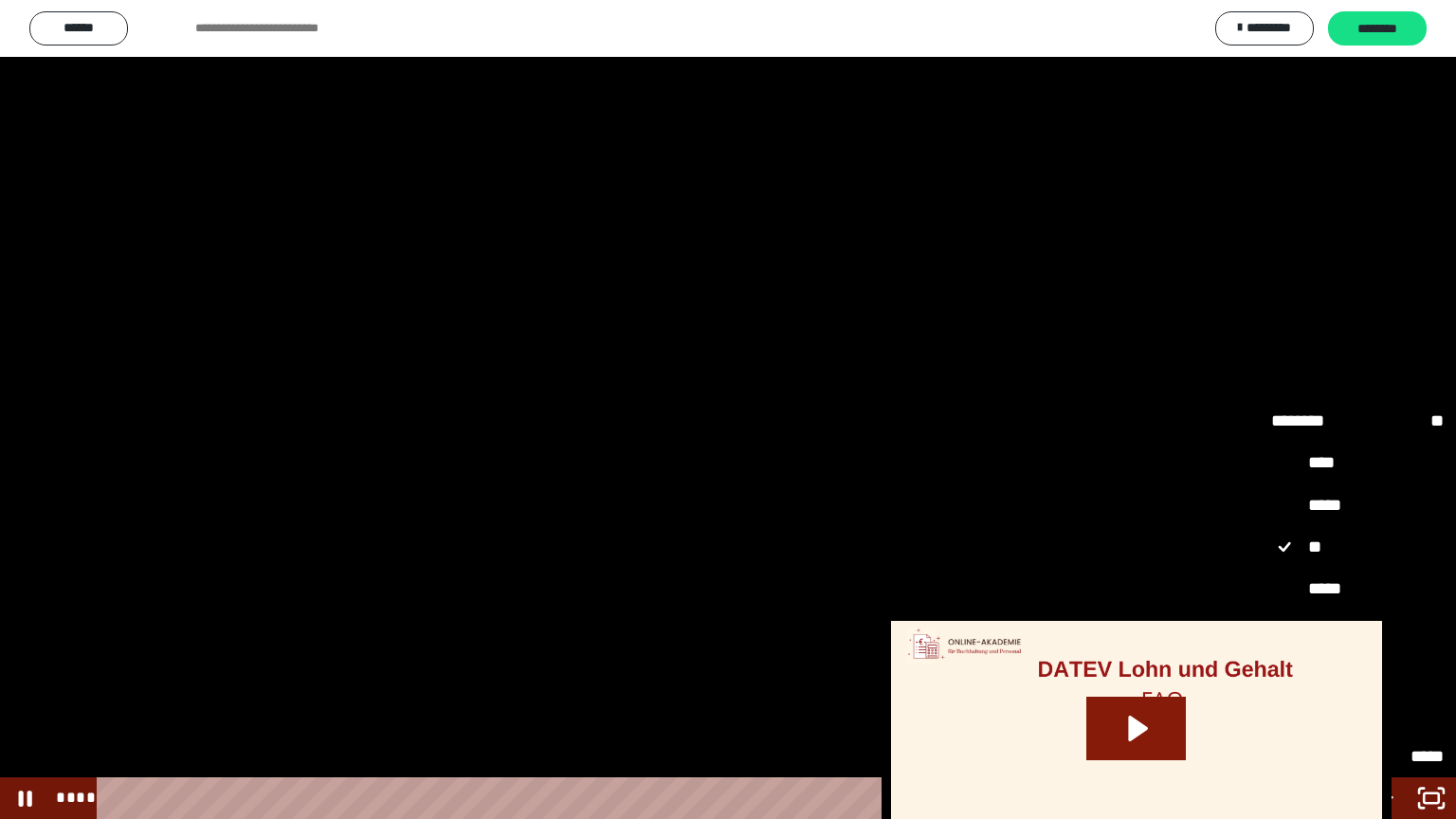 click on "*****" at bounding box center (1357, 590) 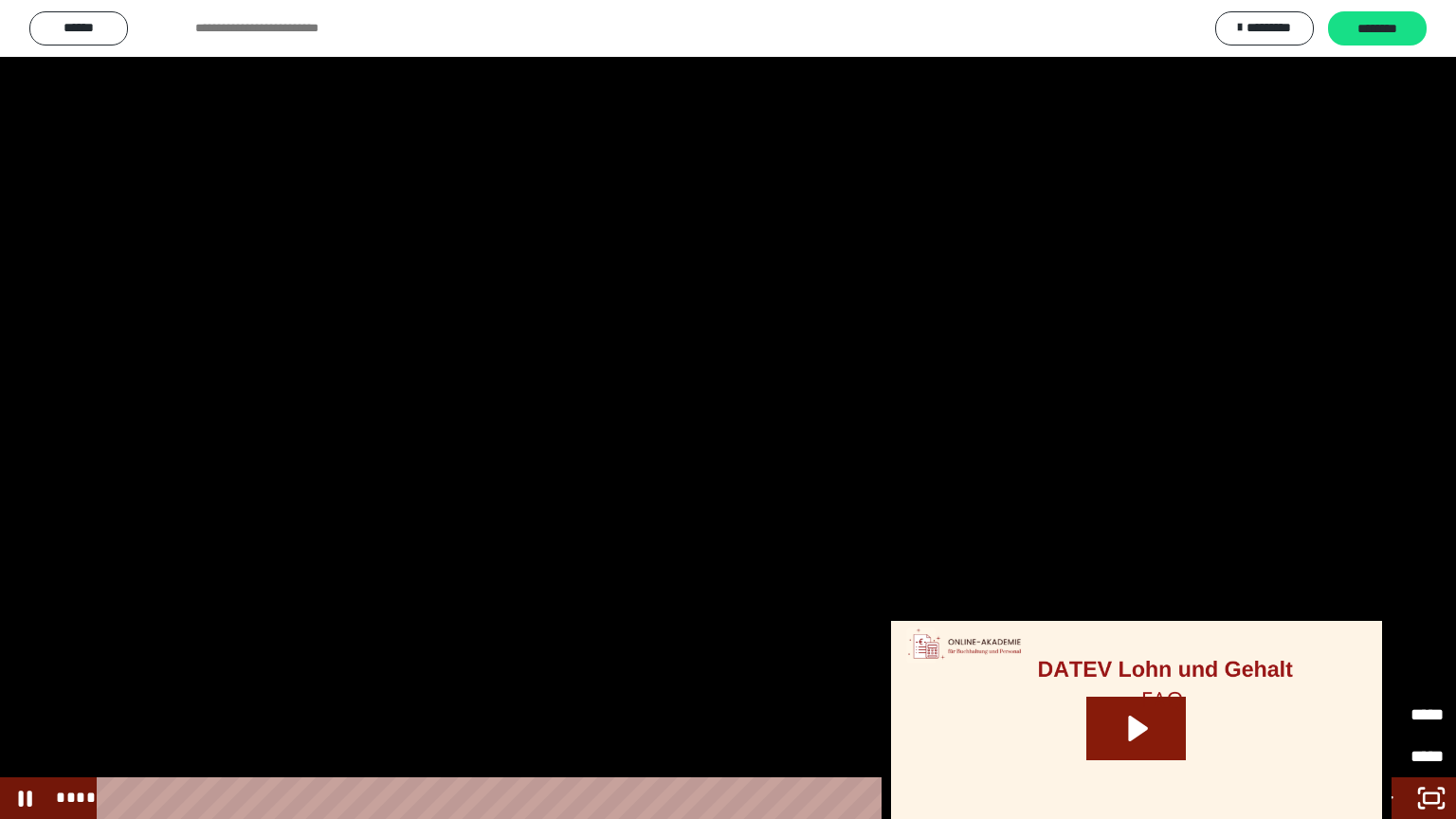 click on "*****" at bounding box center [1400, 715] 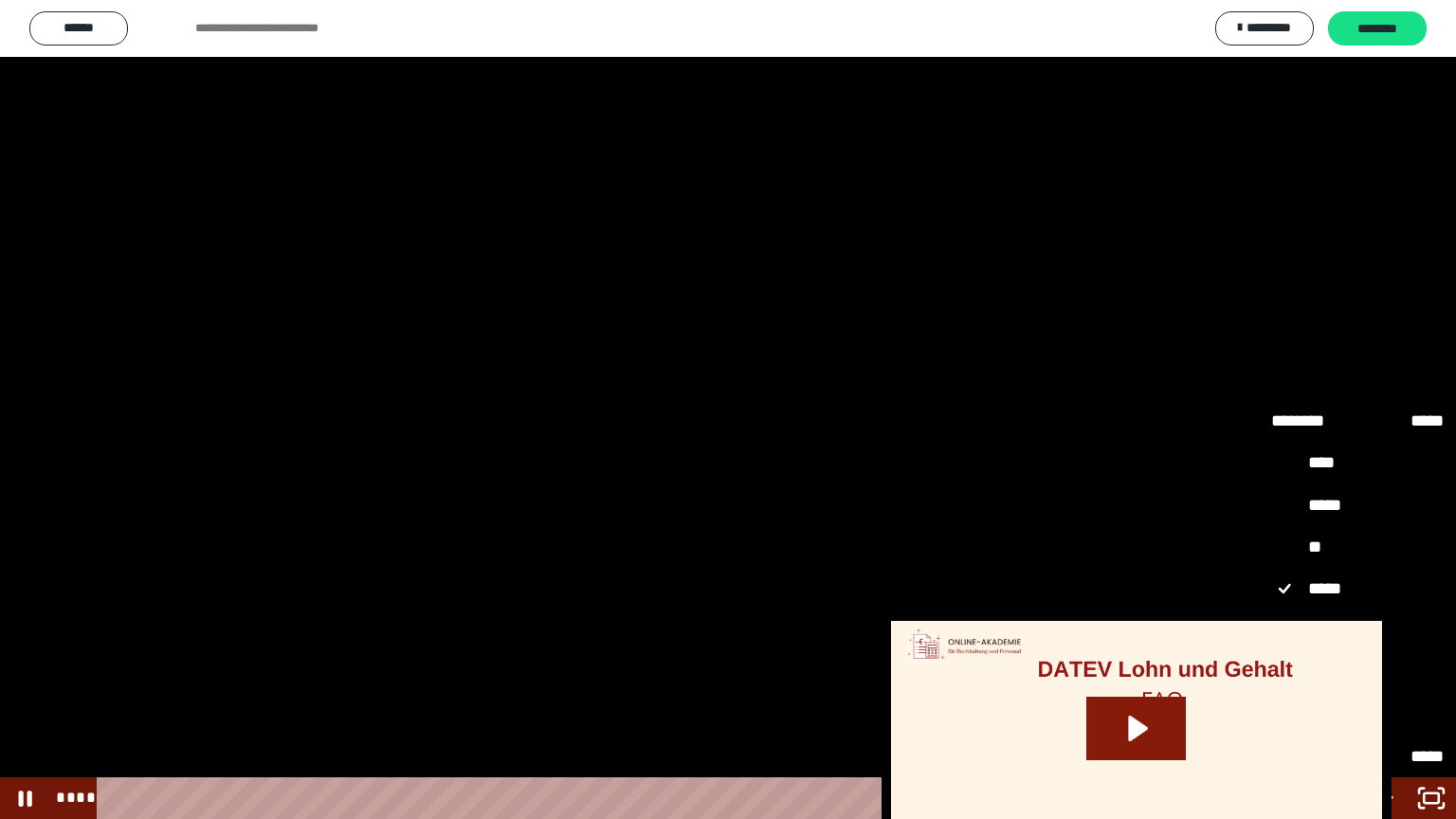 click on "****" at bounding box center [1357, 631] 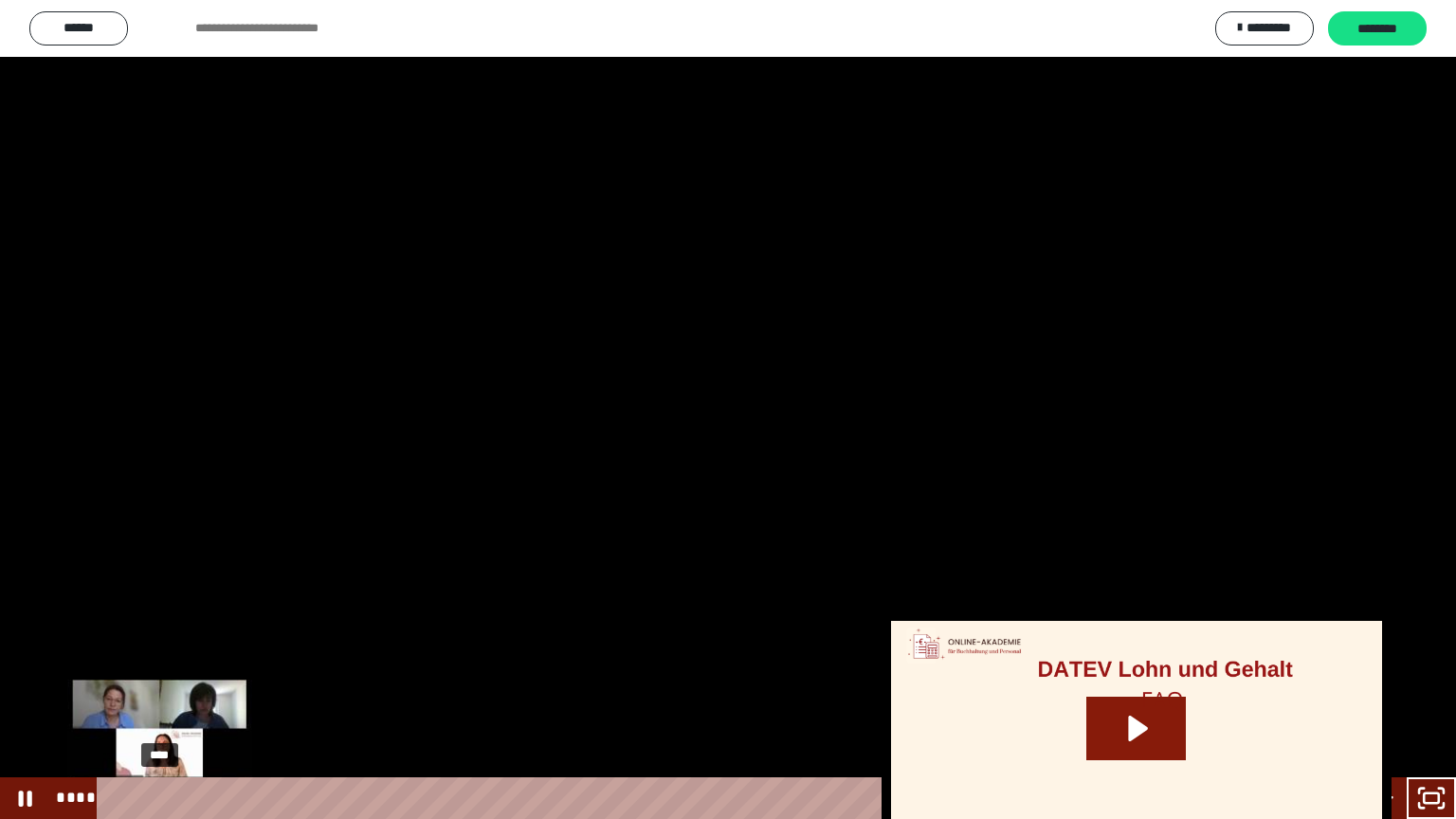 click on "****" at bounding box center (705, 798) 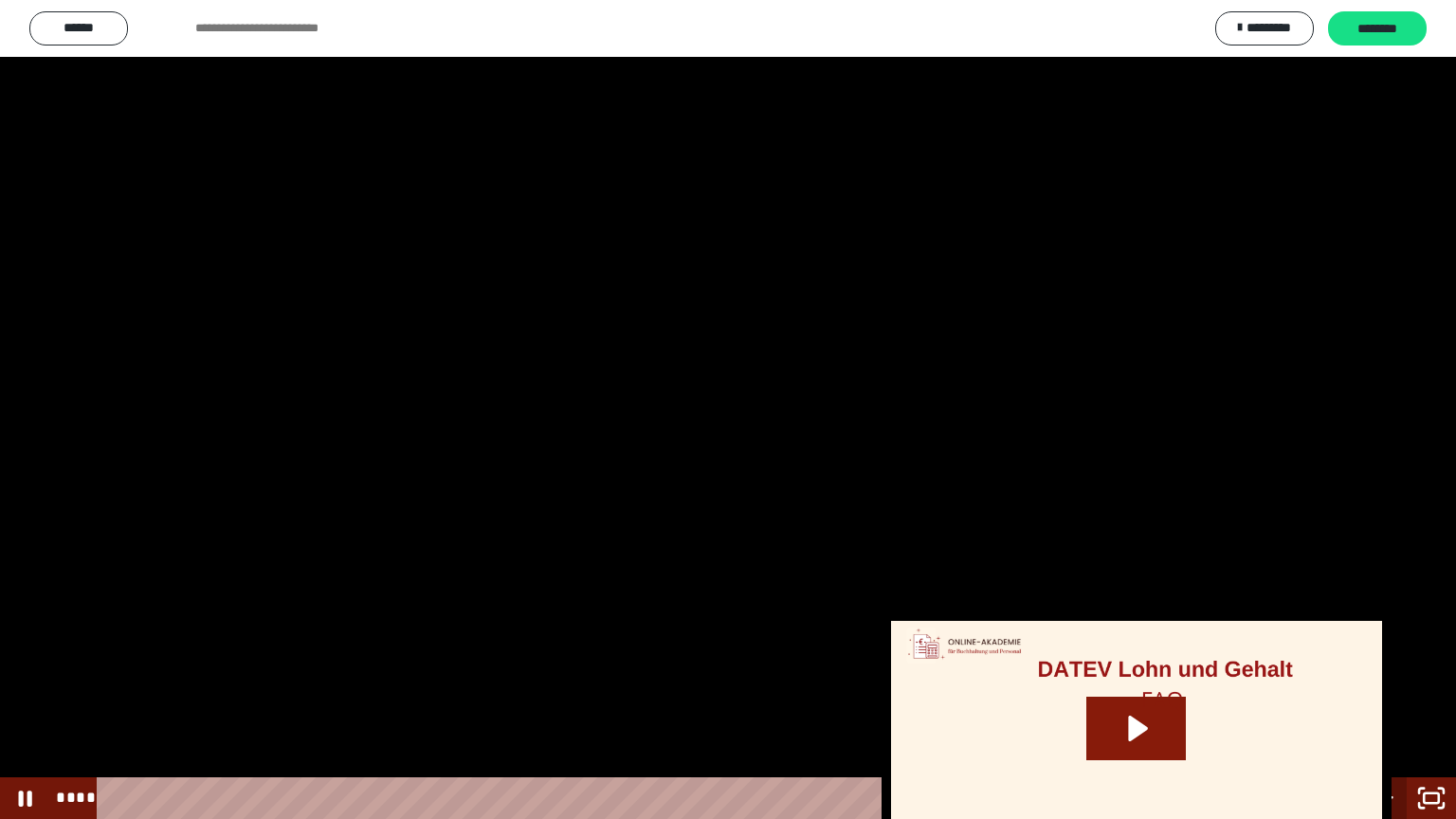 click 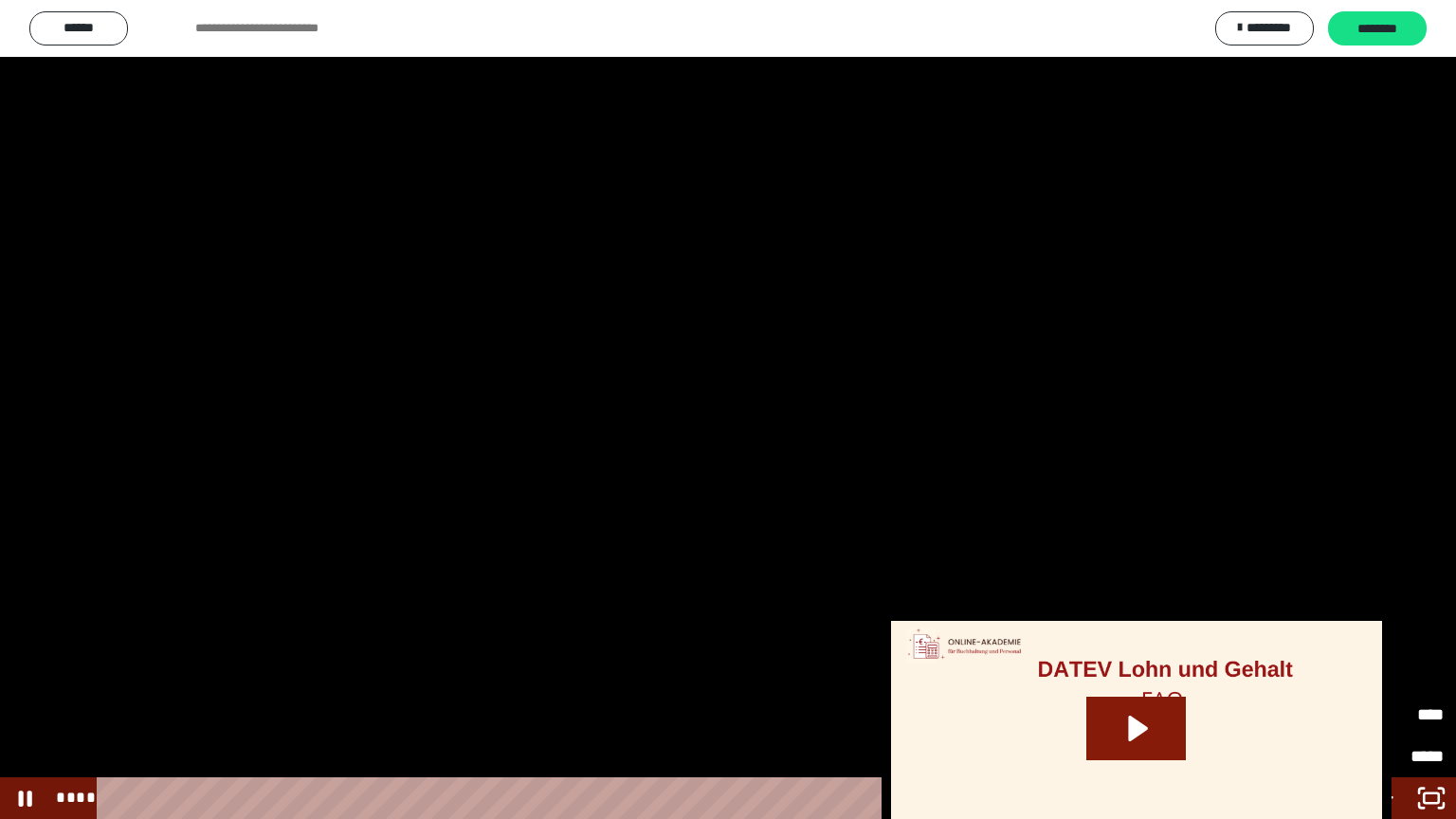 click on "****" at bounding box center [1412, 706] 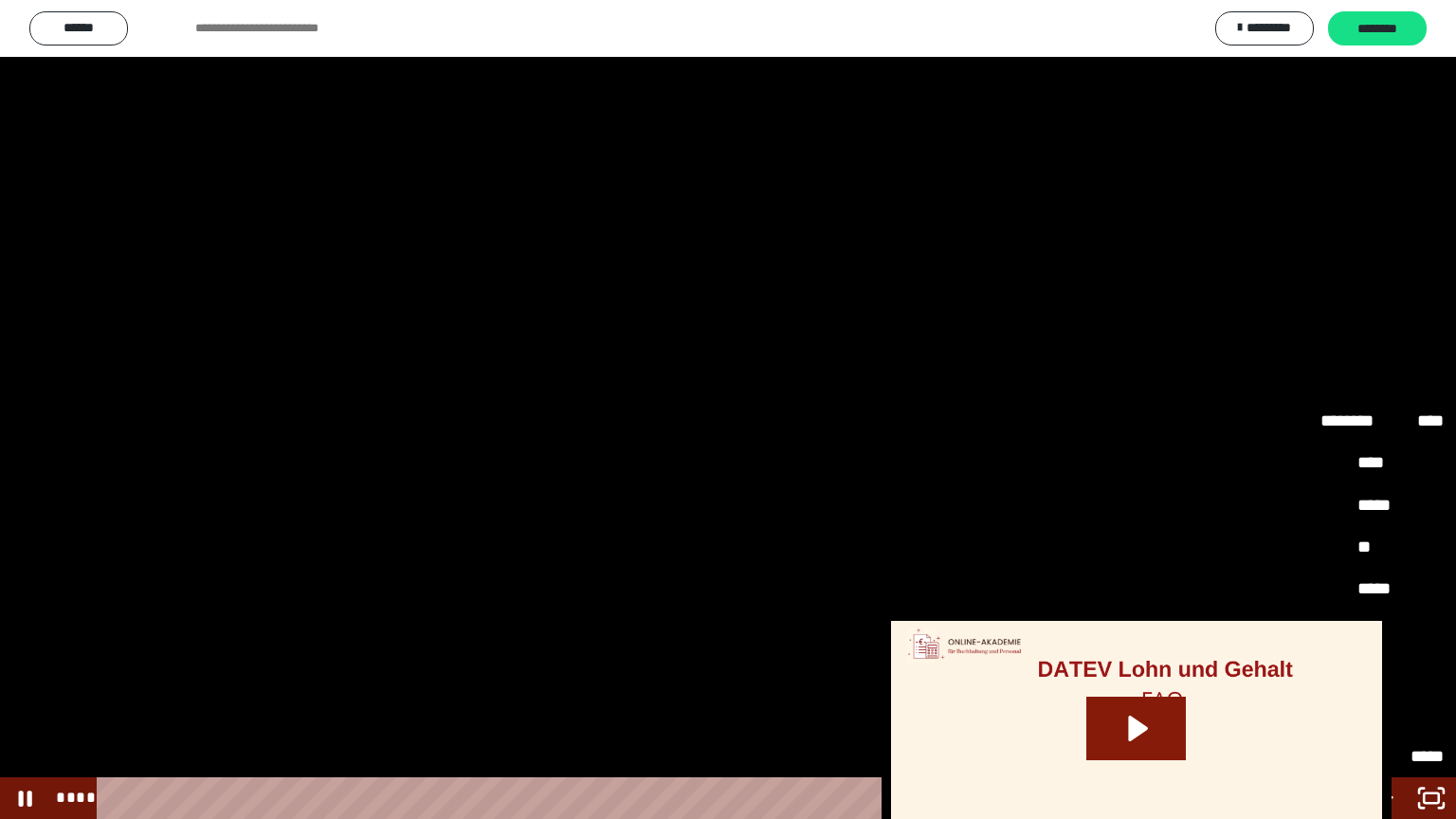 click on "*****" at bounding box center [1382, 590] 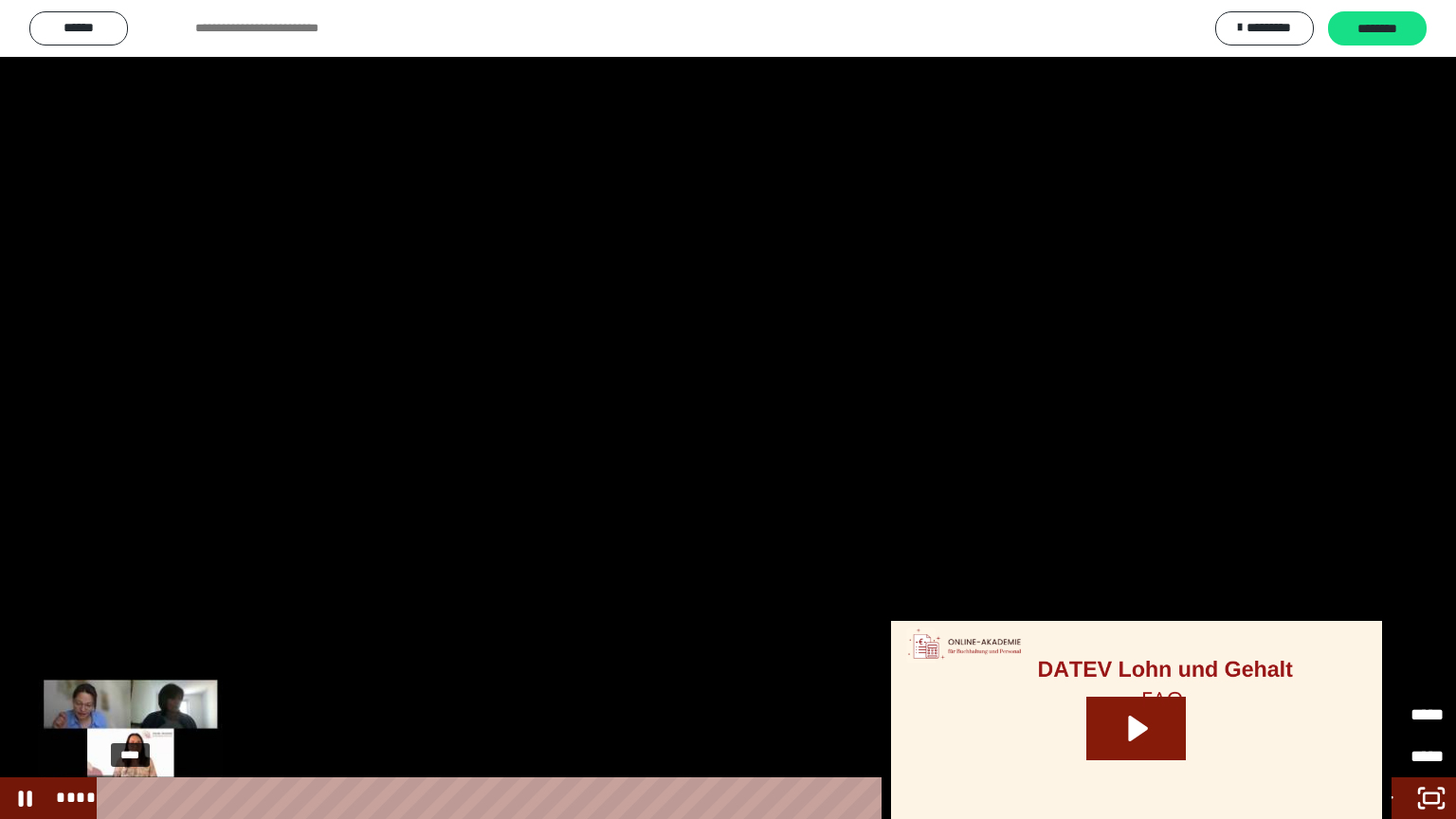click on "****" at bounding box center [705, 798] 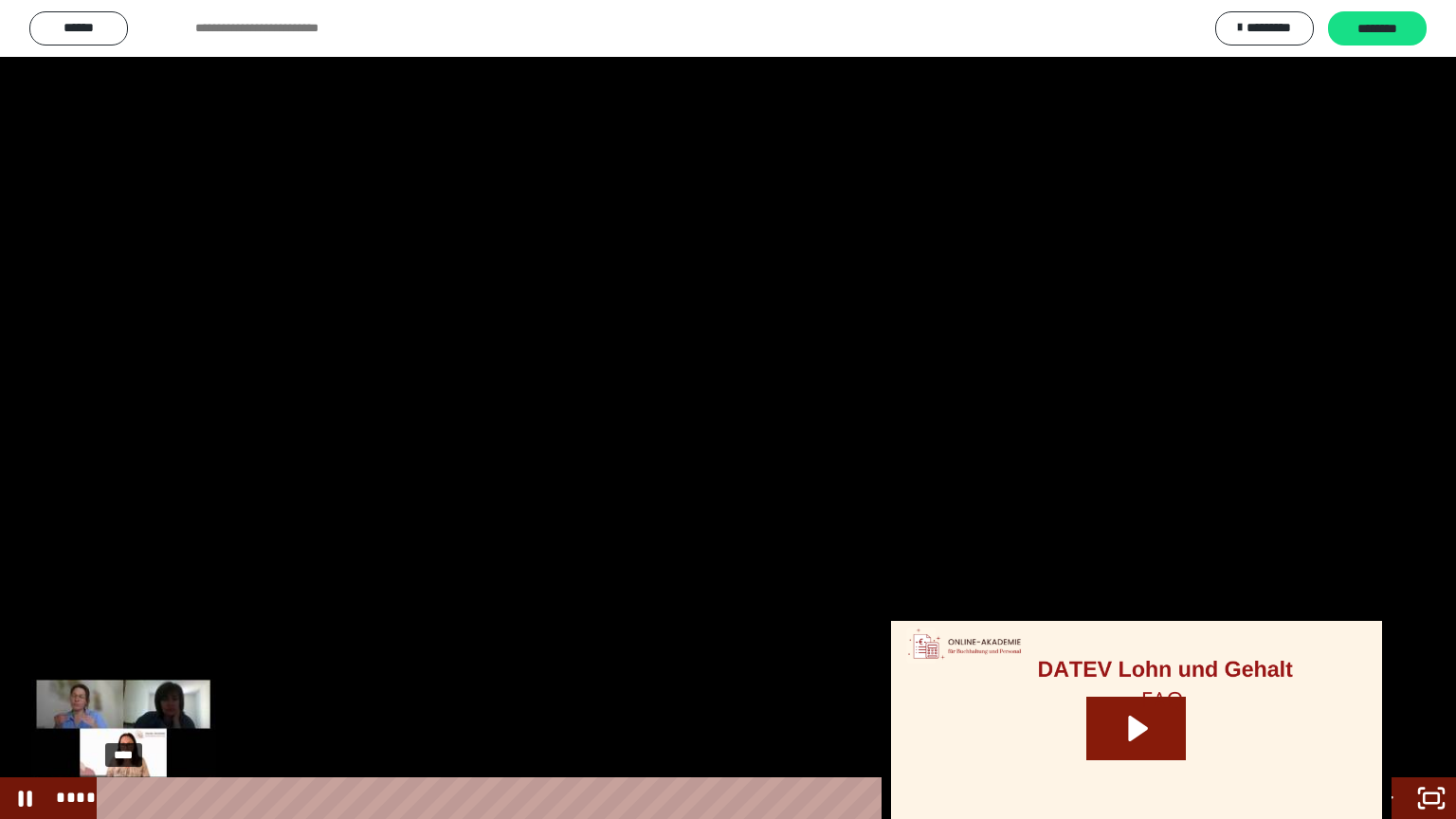click on "****" at bounding box center (705, 798) 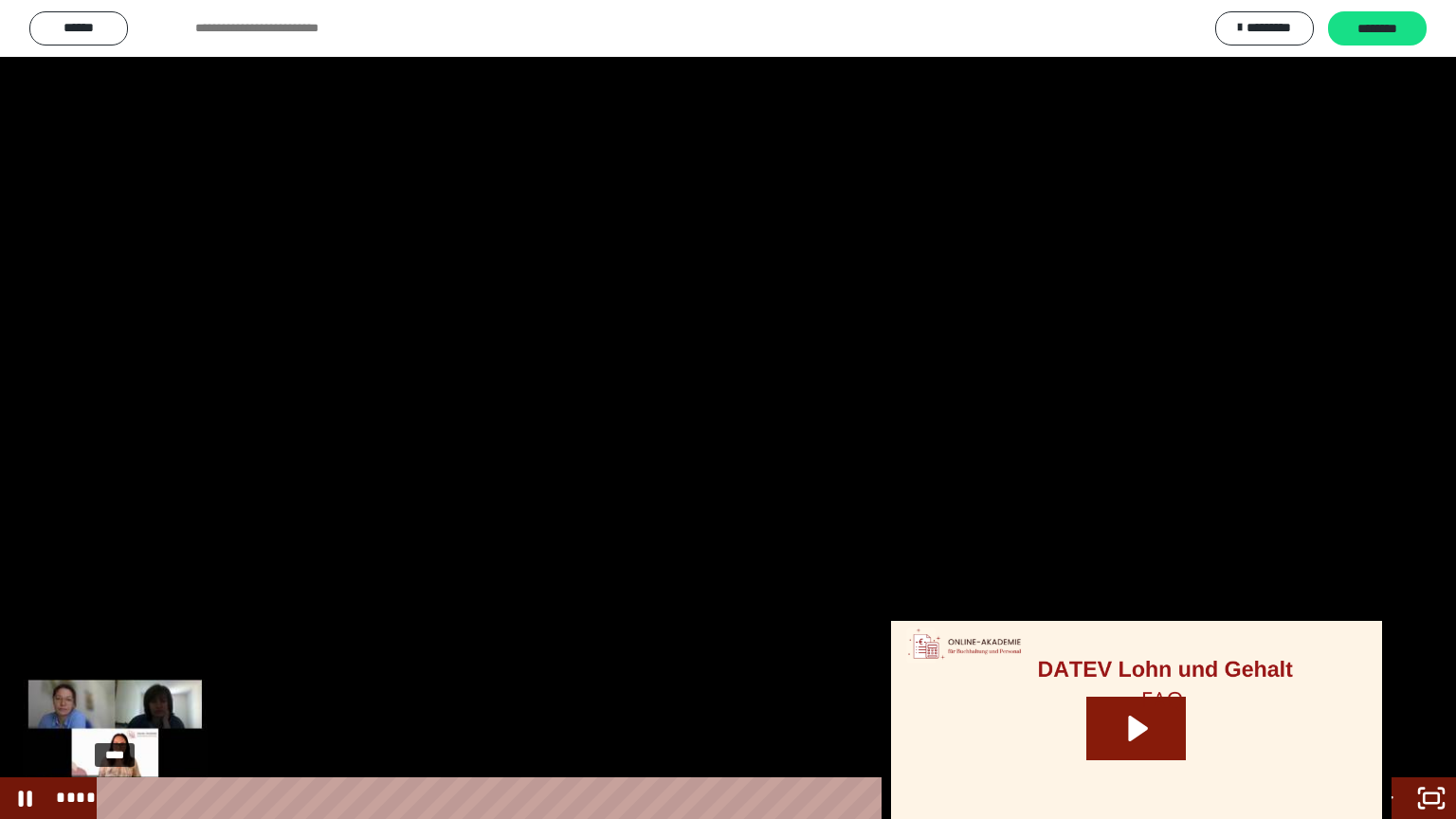 drag, startPoint x: 129, startPoint y: 796, endPoint x: 108, endPoint y: 799, distance: 21.213203 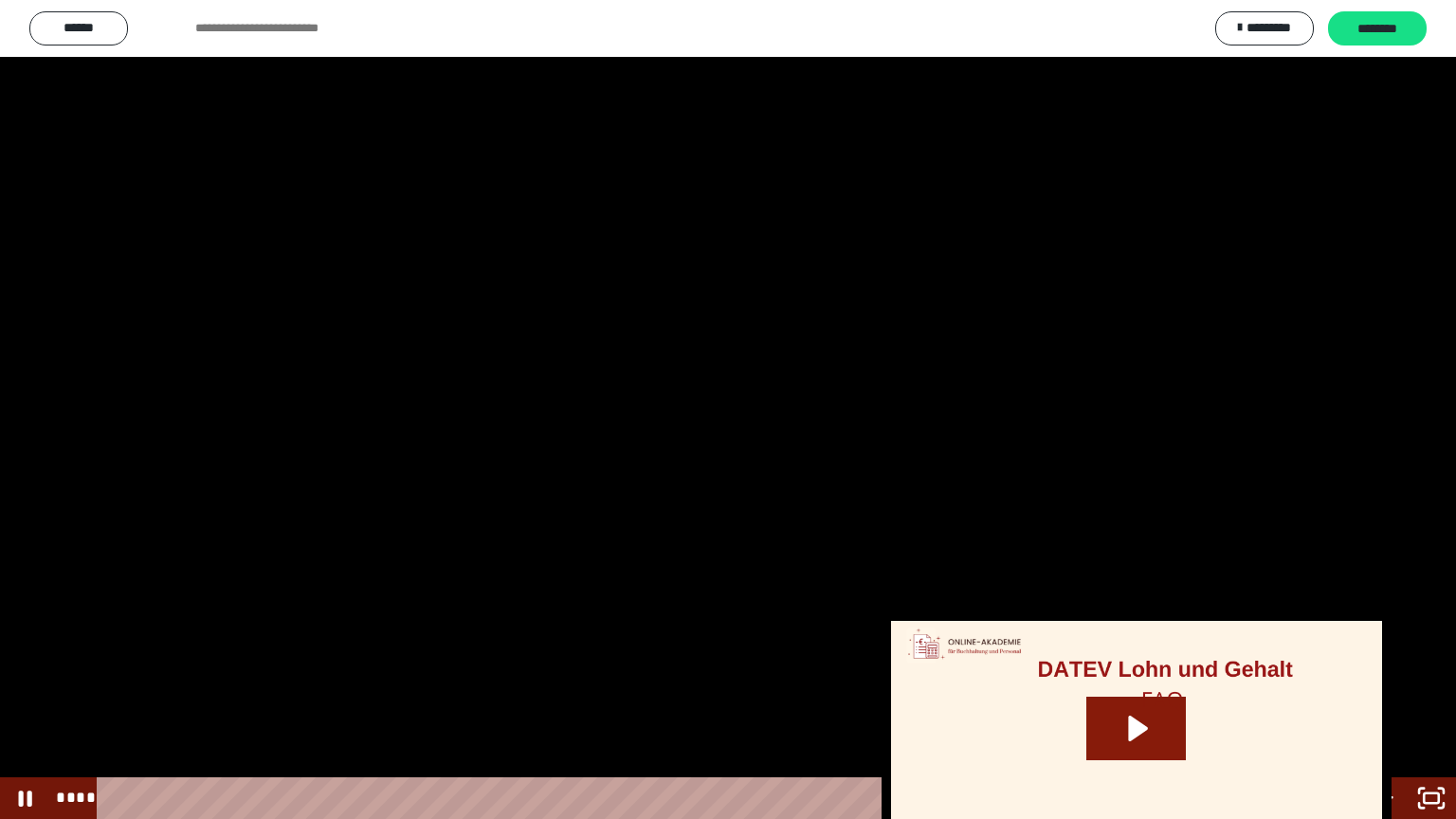 click at bounding box center (728, 410) 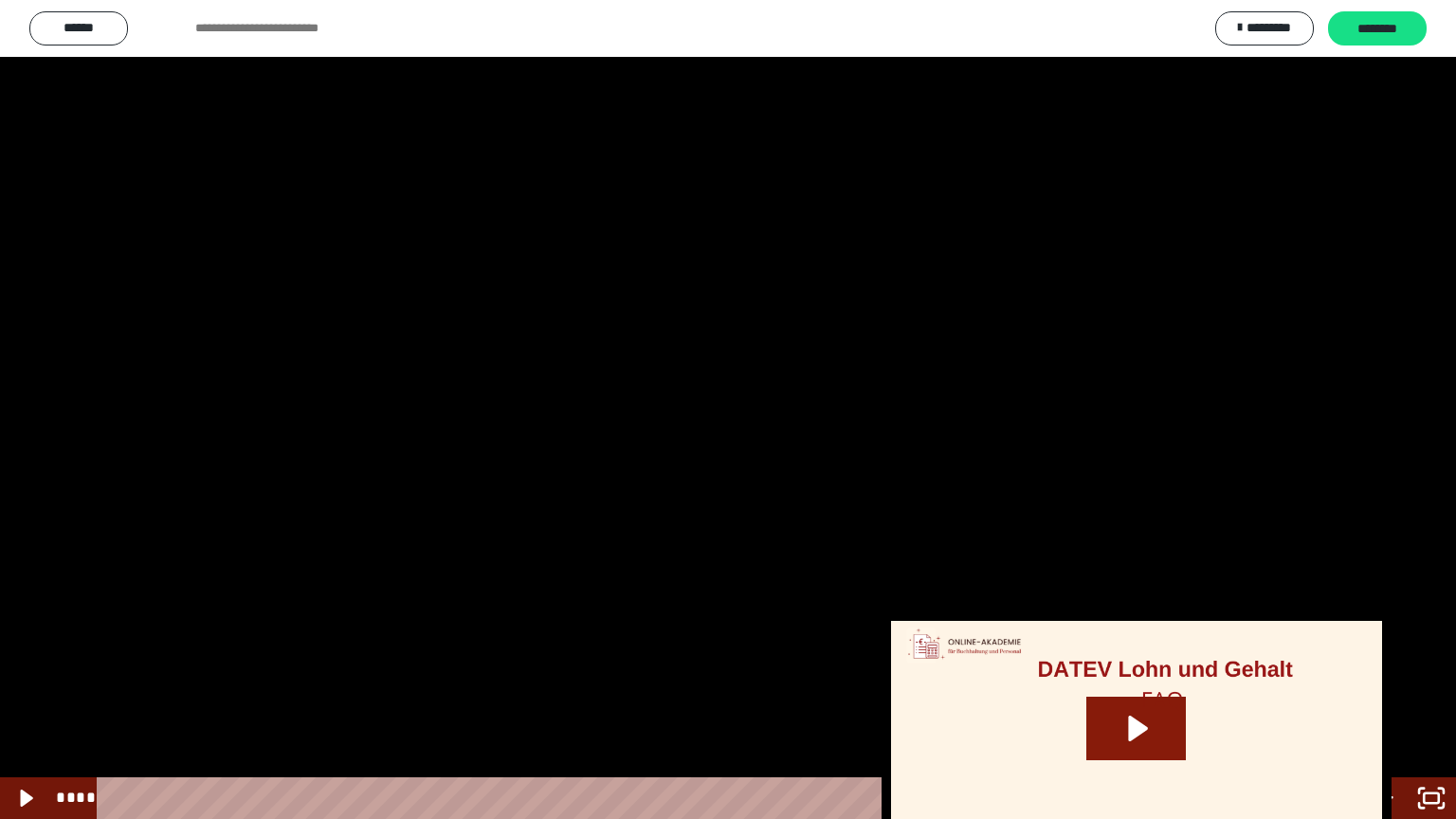 click at bounding box center (728, 410) 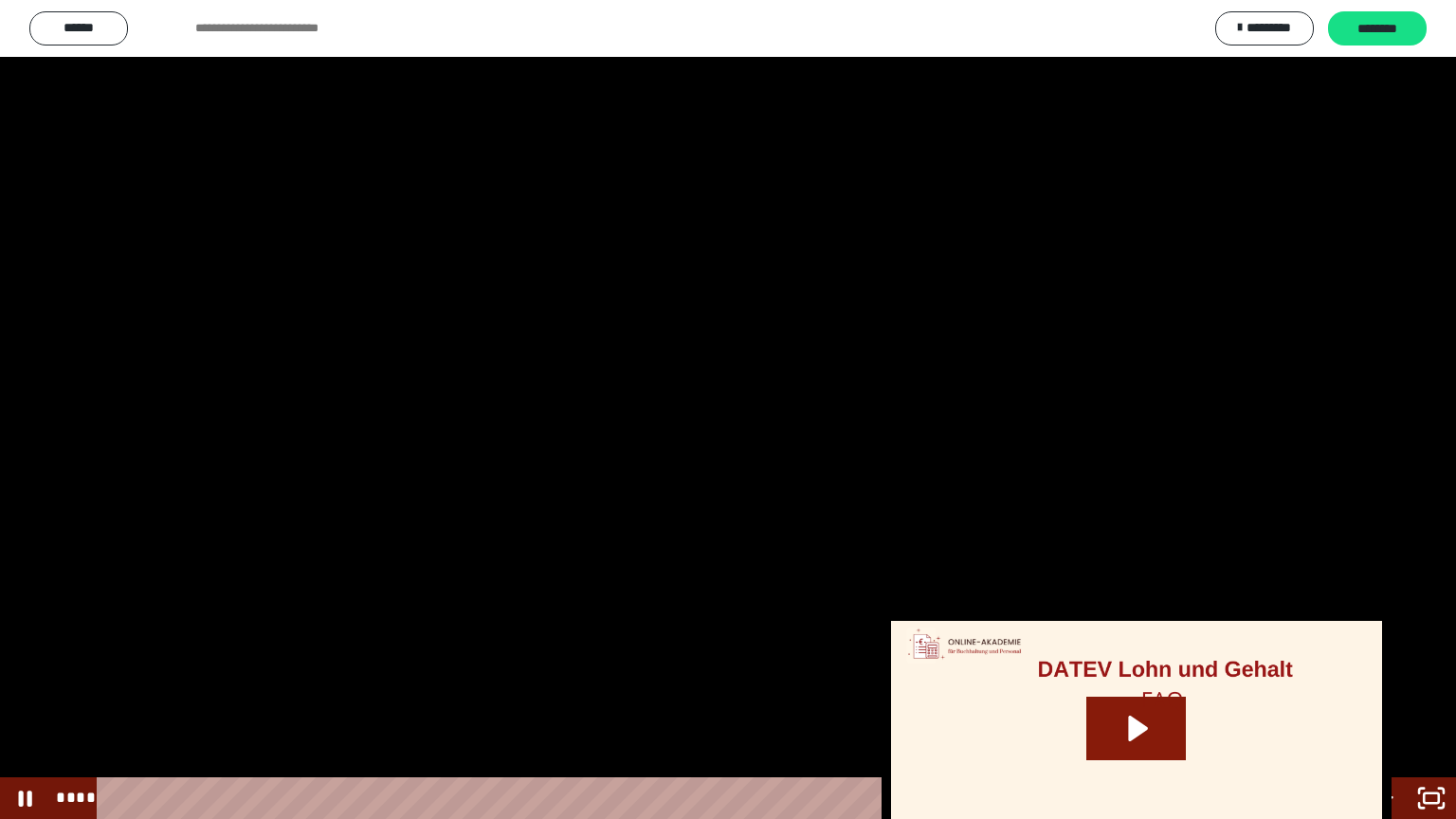 click at bounding box center [728, 410] 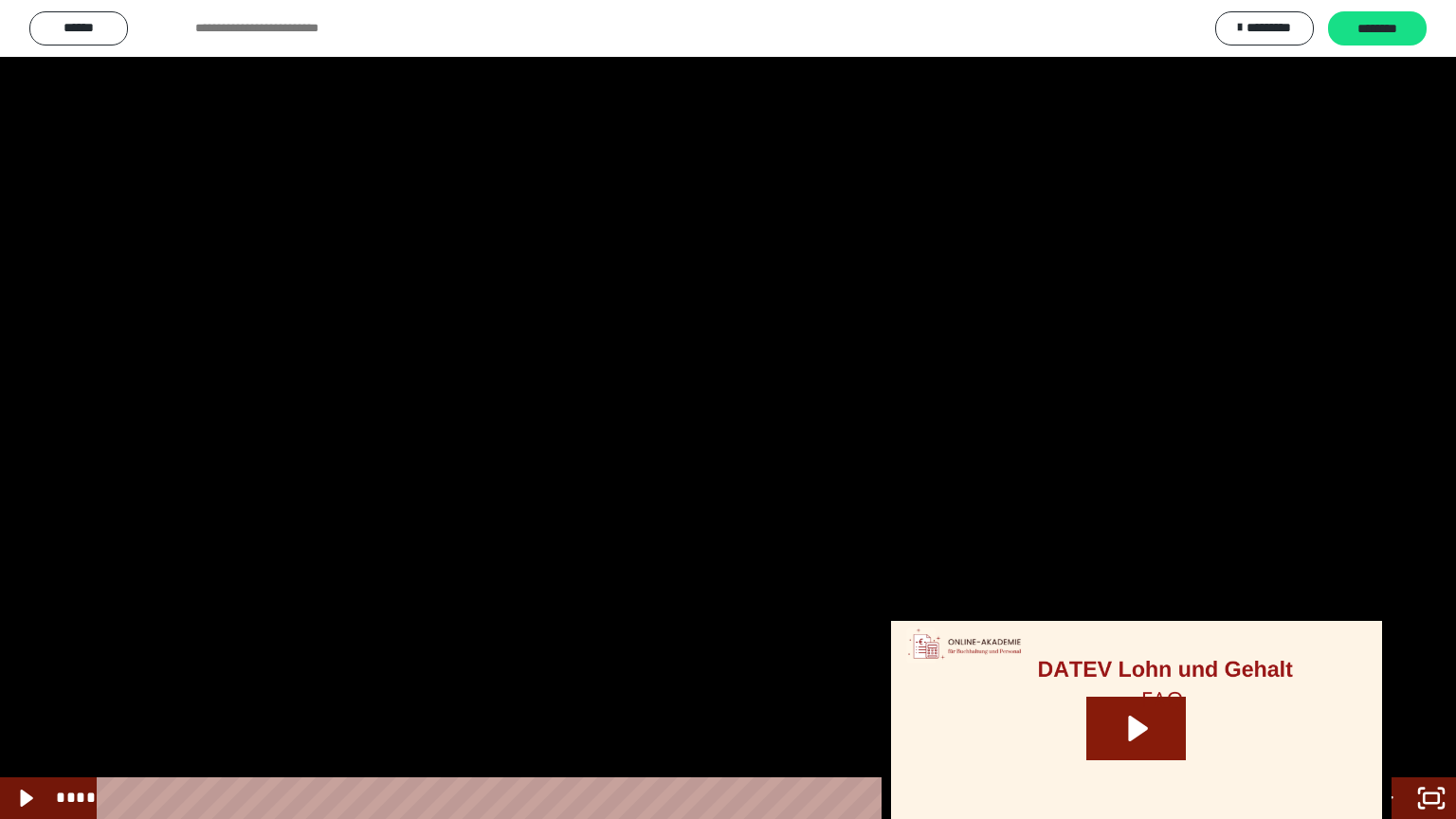 click at bounding box center (728, 410) 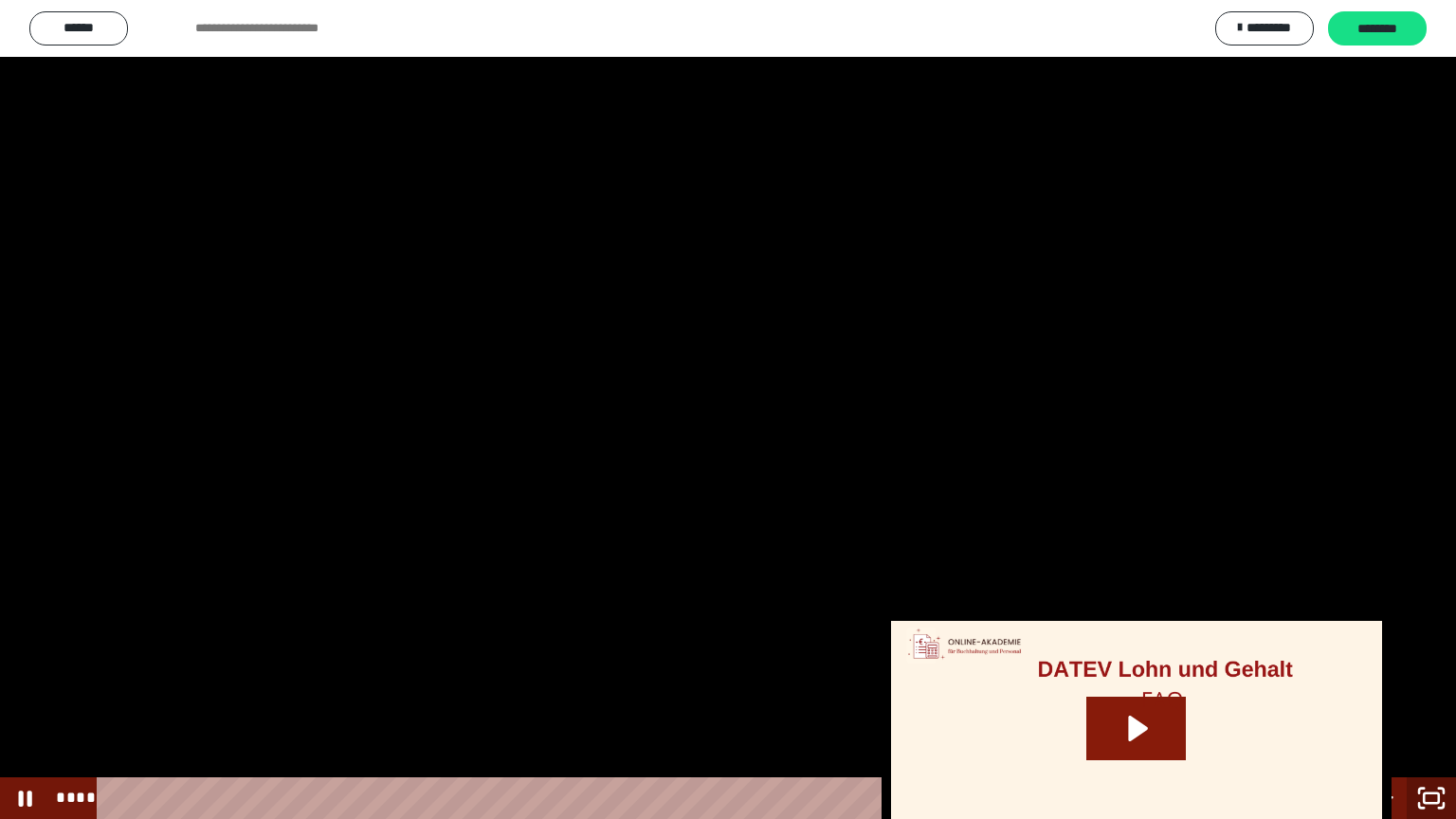 click 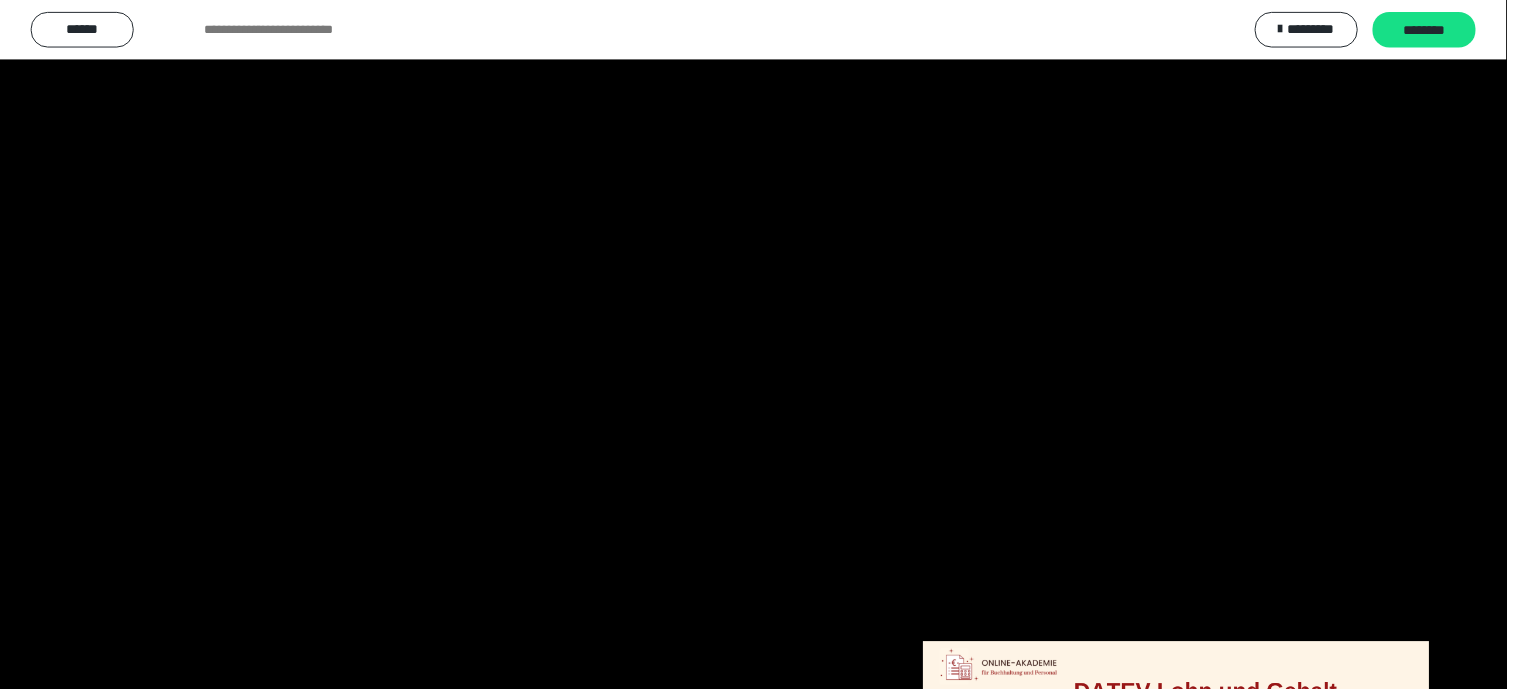 scroll, scrollTop: 2648, scrollLeft: 0, axis: vertical 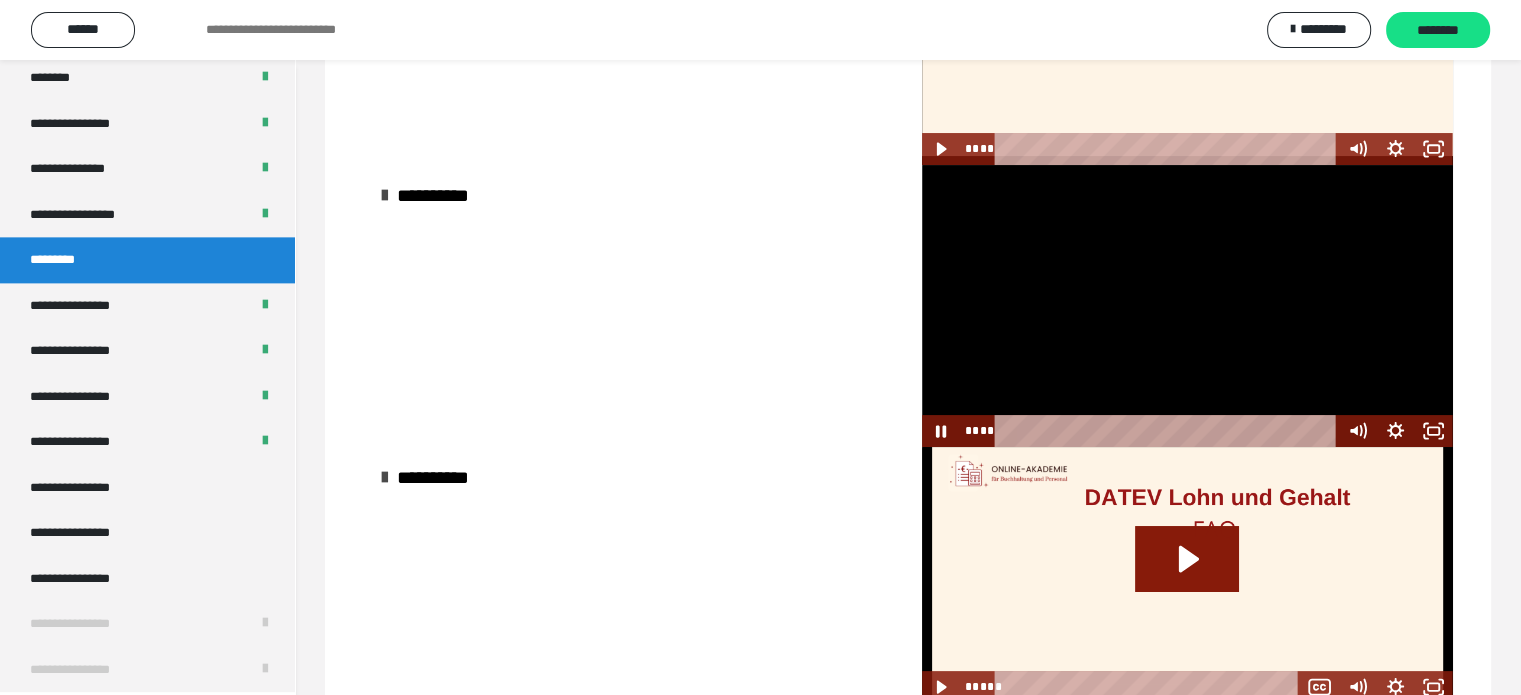 click at bounding box center (1187, 306) 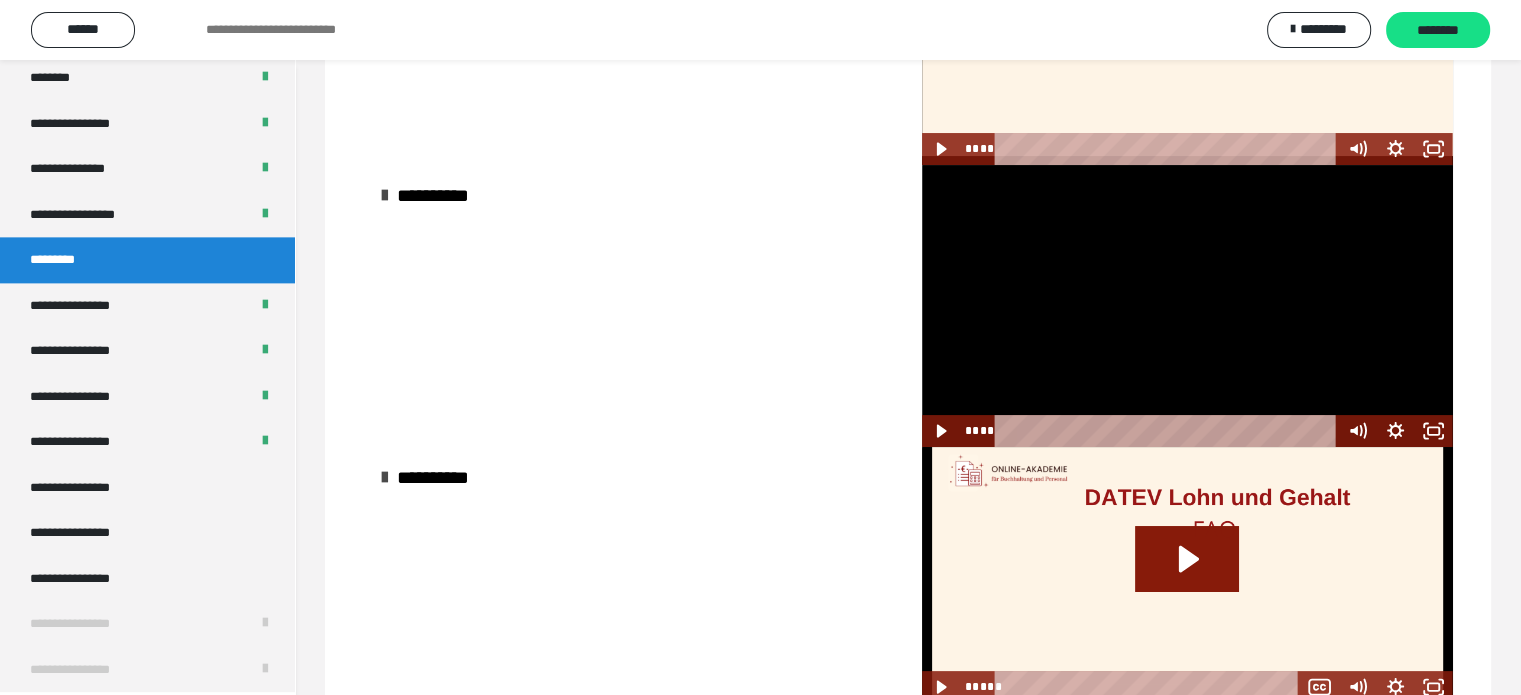 click at bounding box center (1187, 306) 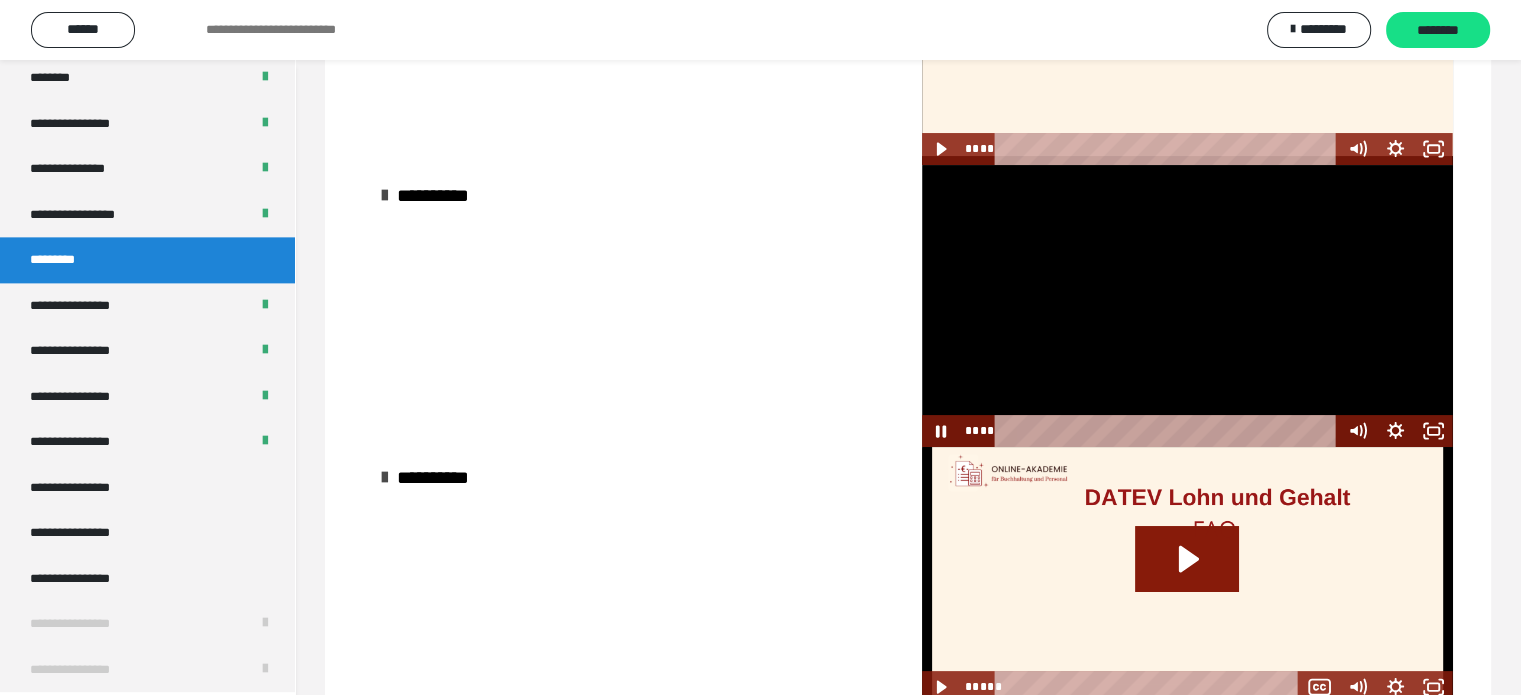 click at bounding box center (1187, 306) 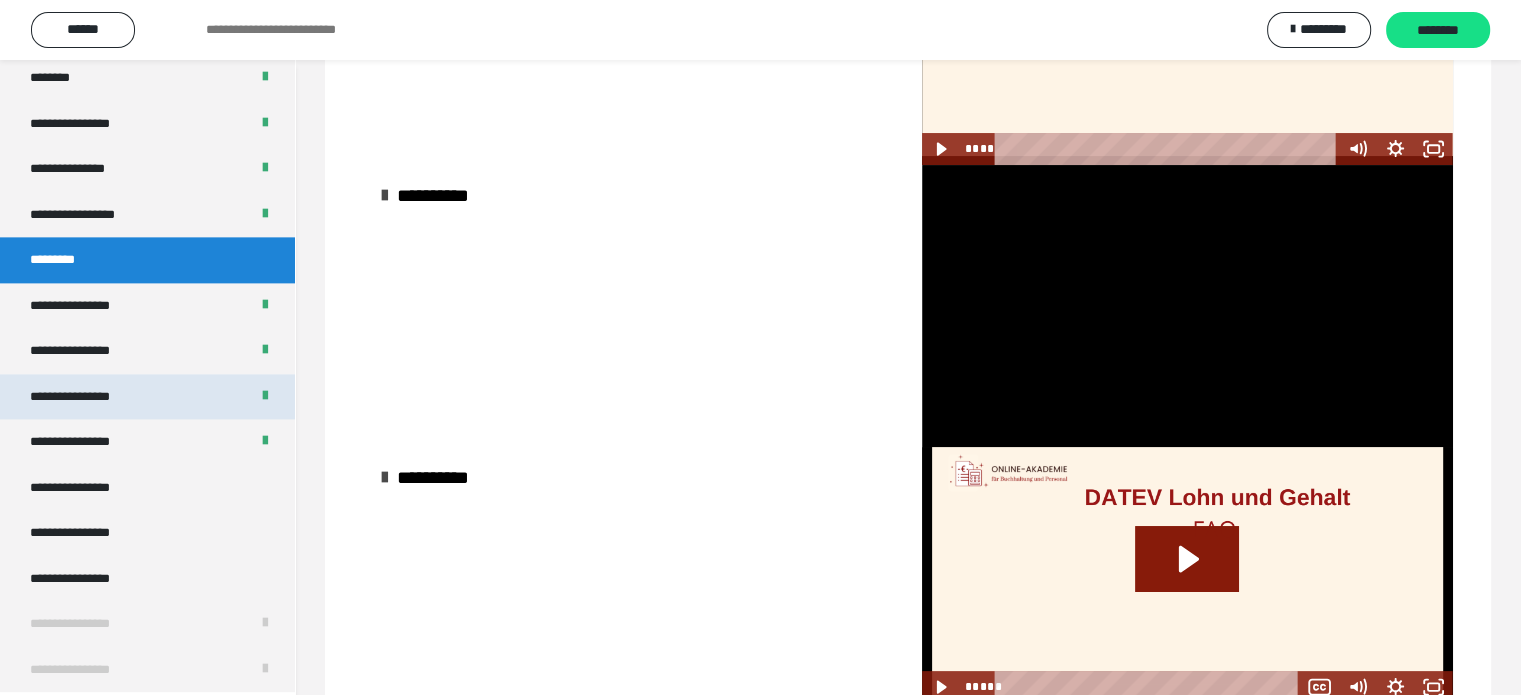 click on "**********" at bounding box center [87, 397] 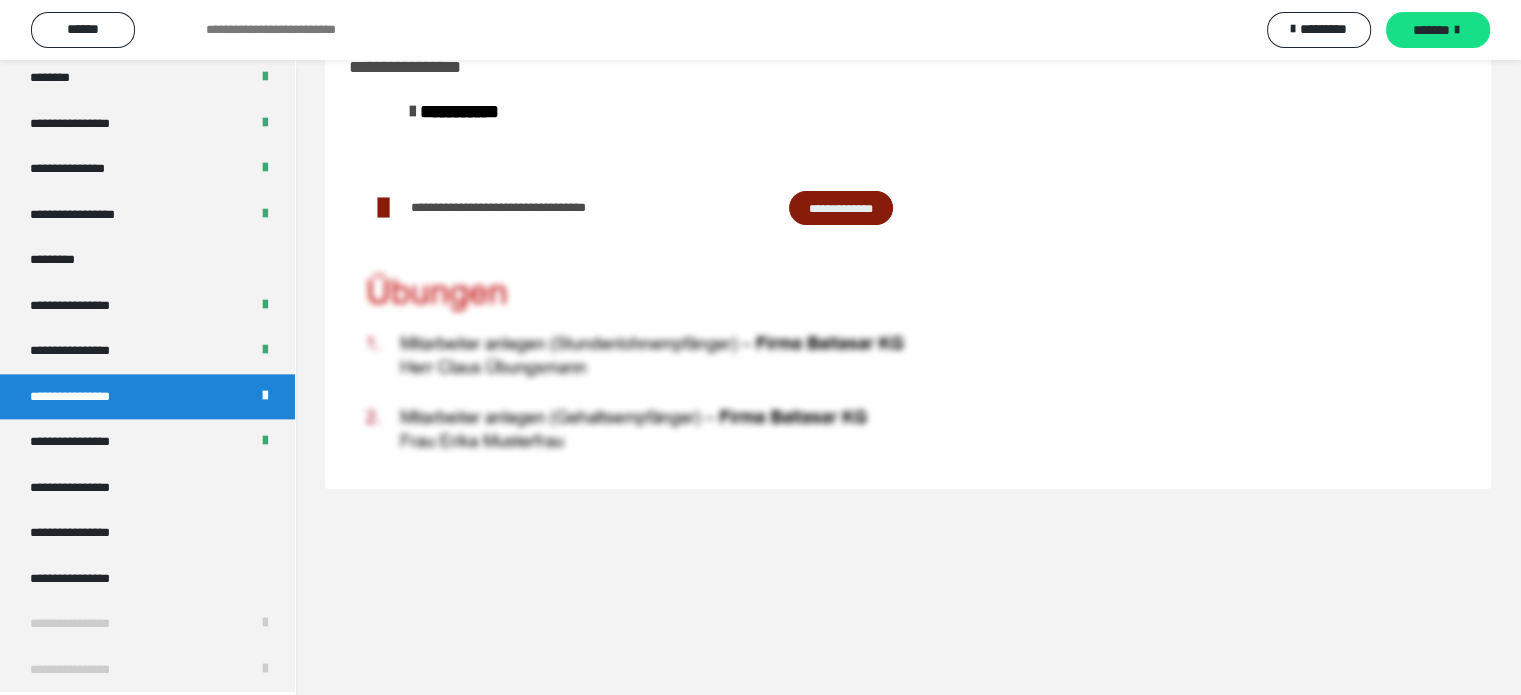 scroll, scrollTop: 60, scrollLeft: 0, axis: vertical 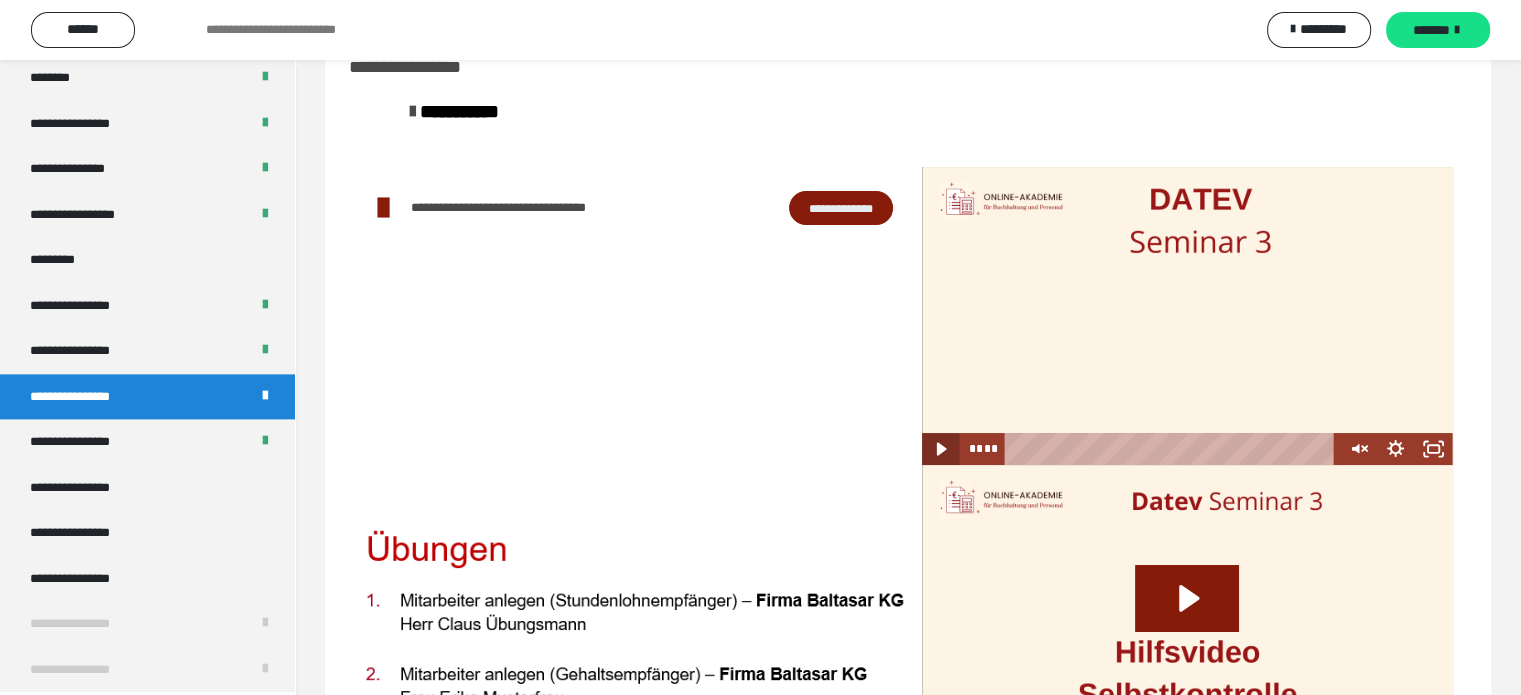 click 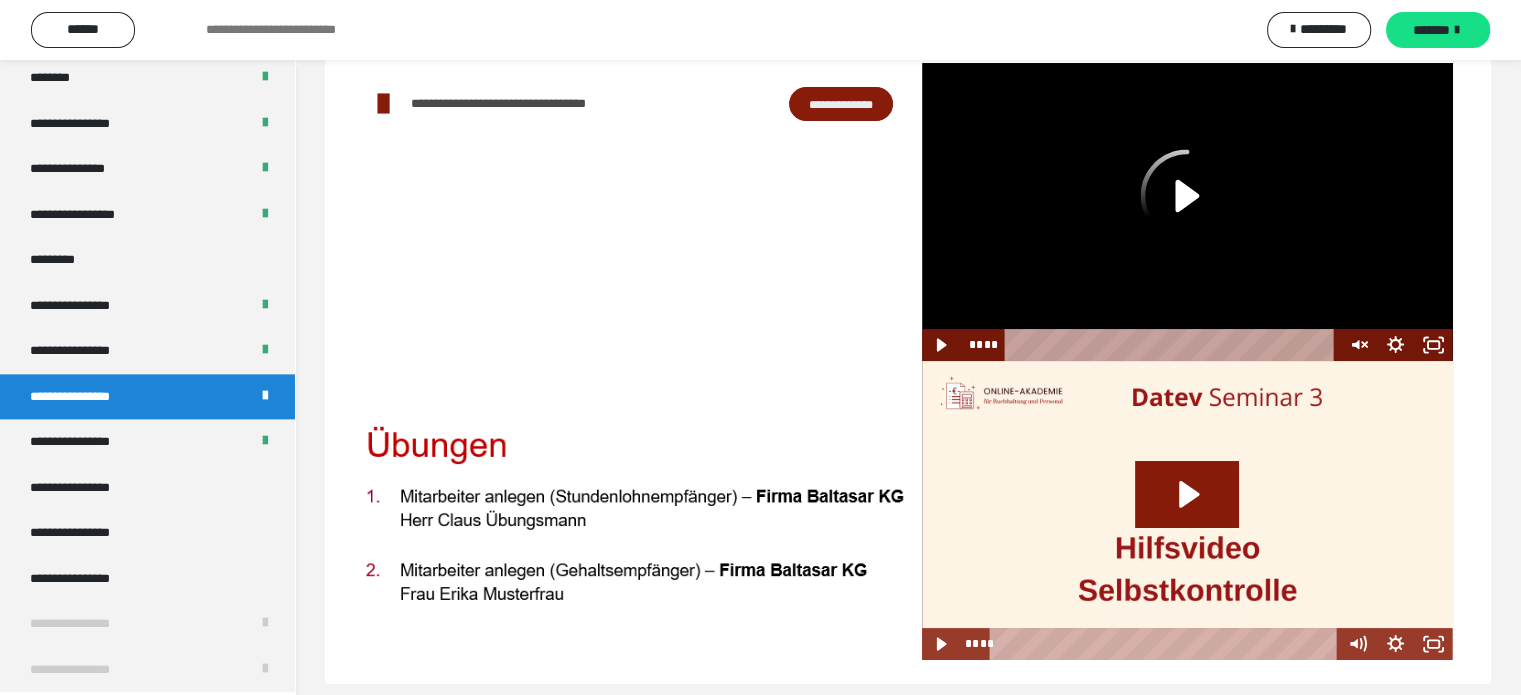 scroll, scrollTop: 182, scrollLeft: 0, axis: vertical 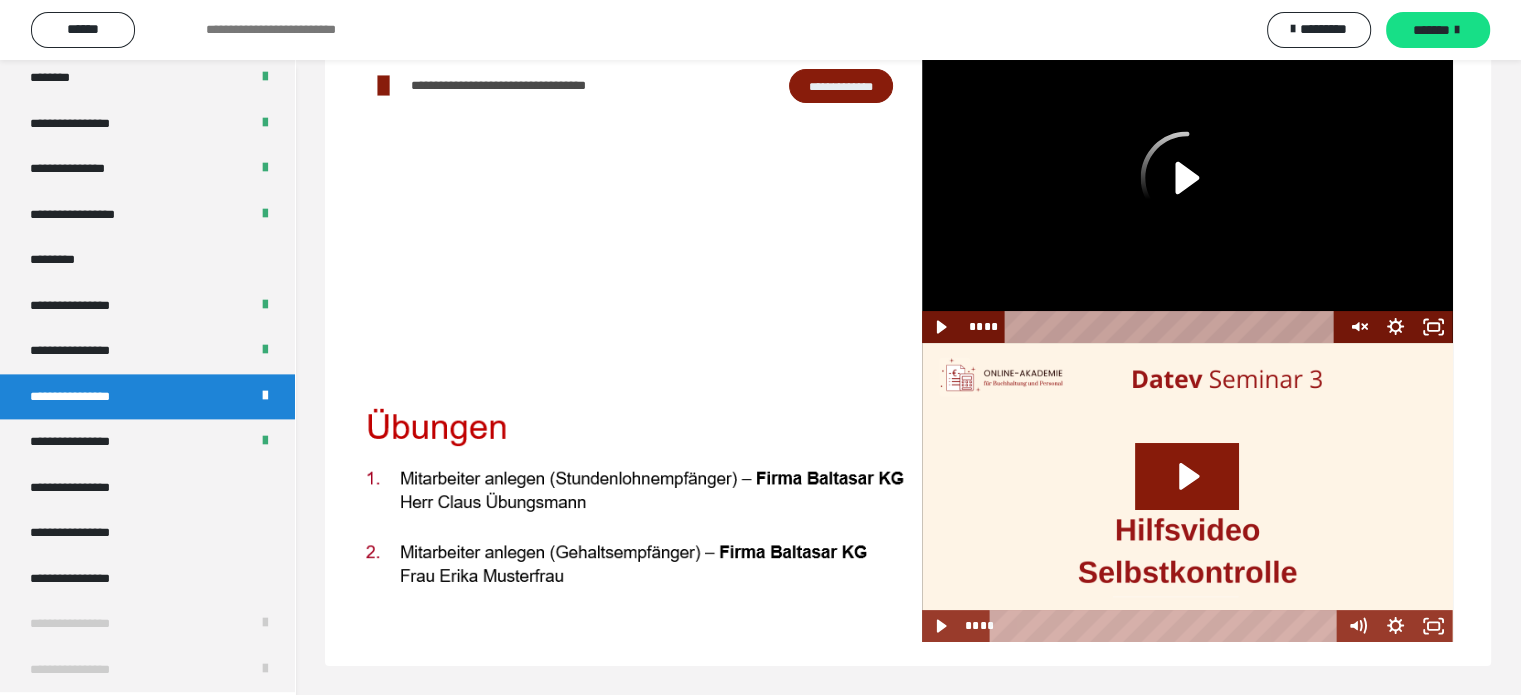 click 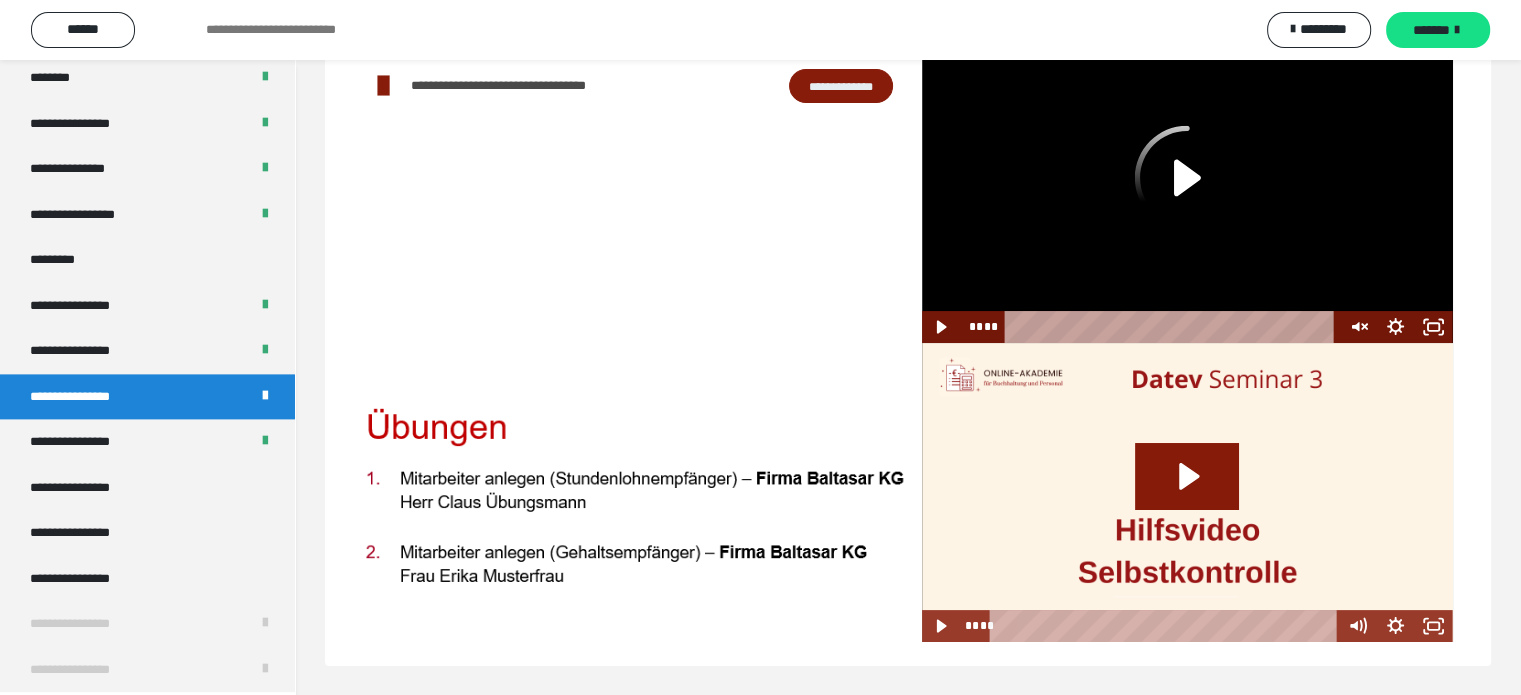 click 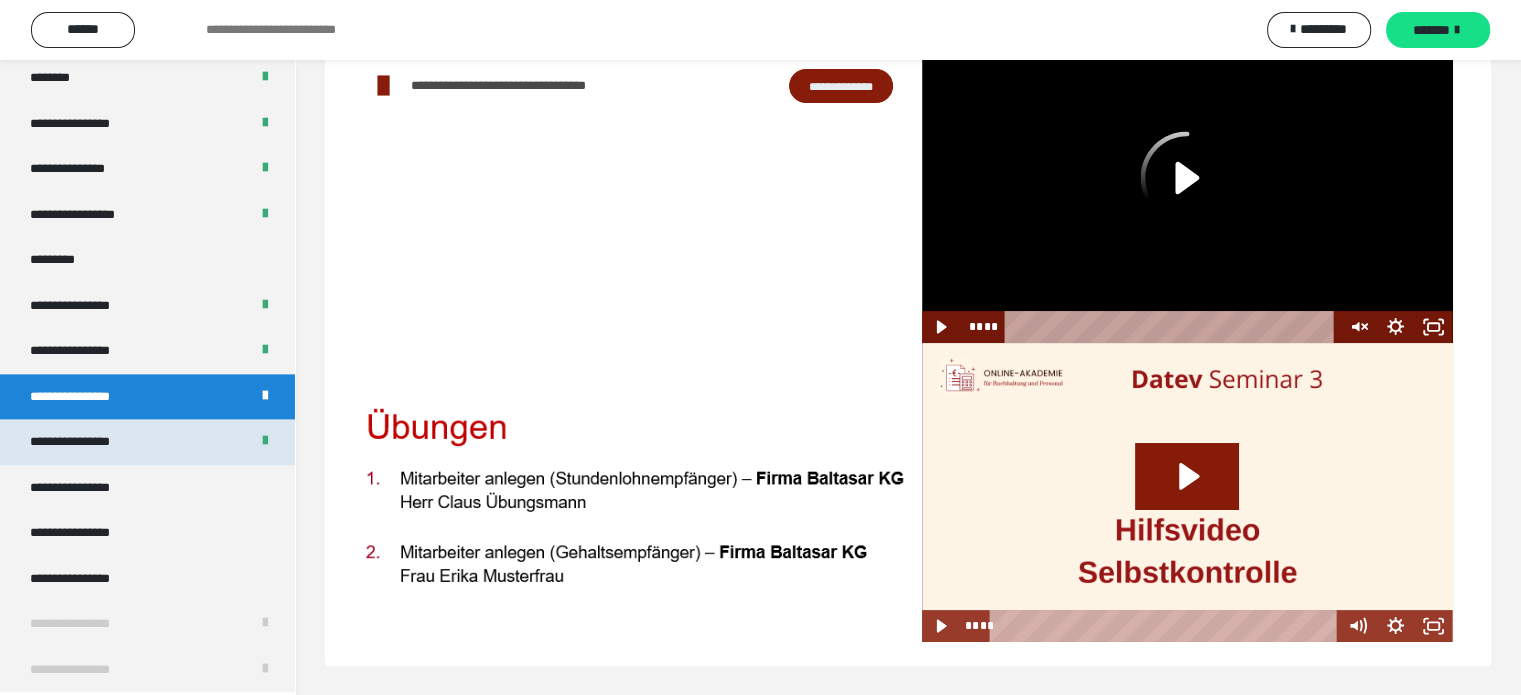 click on "**********" at bounding box center [87, 442] 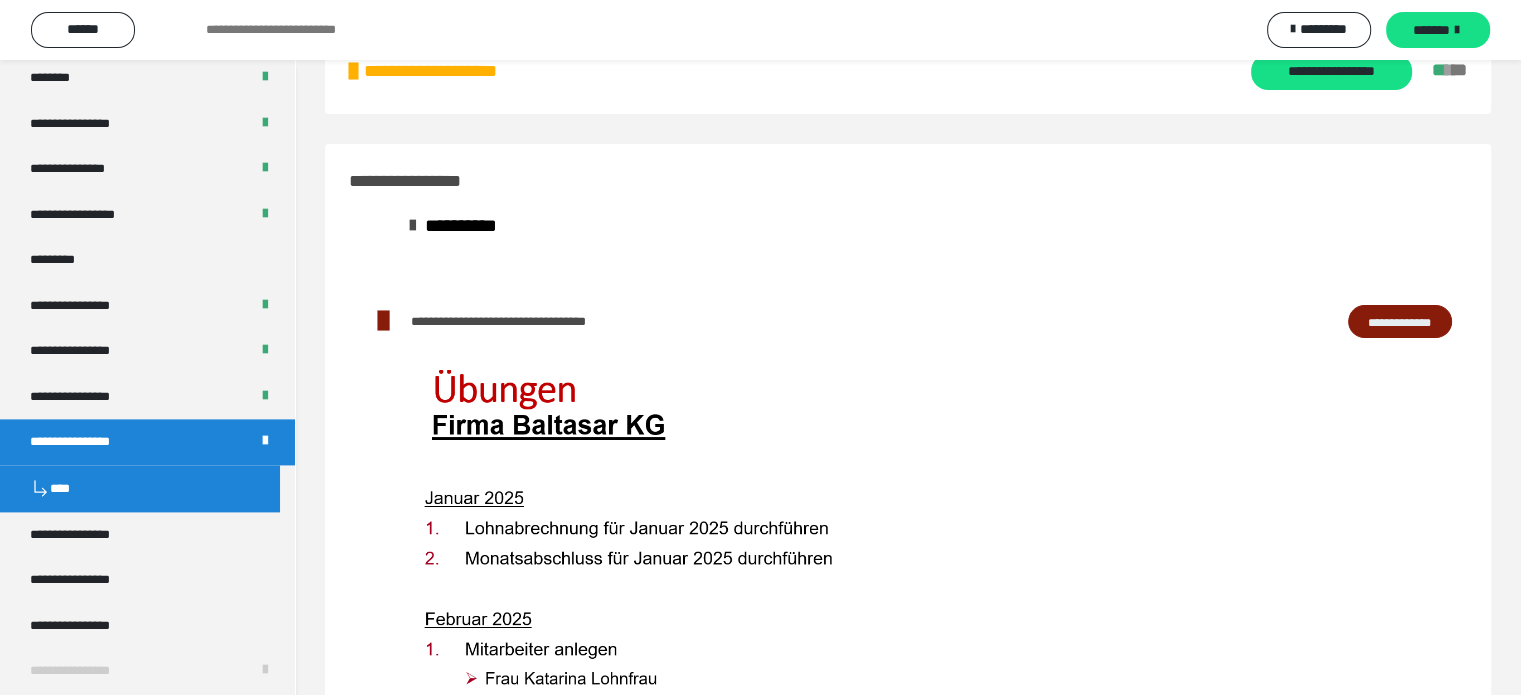 scroll, scrollTop: 192, scrollLeft: 0, axis: vertical 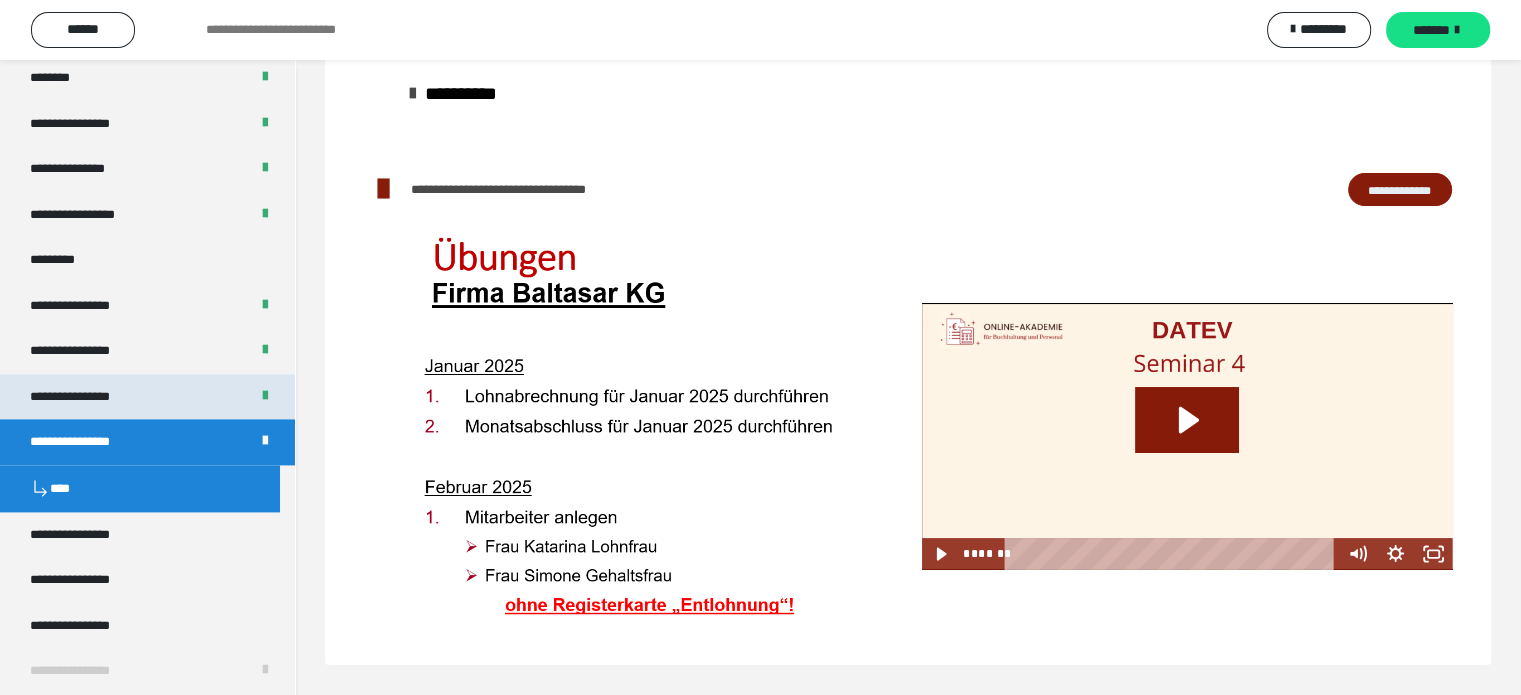 click on "**********" at bounding box center (87, 397) 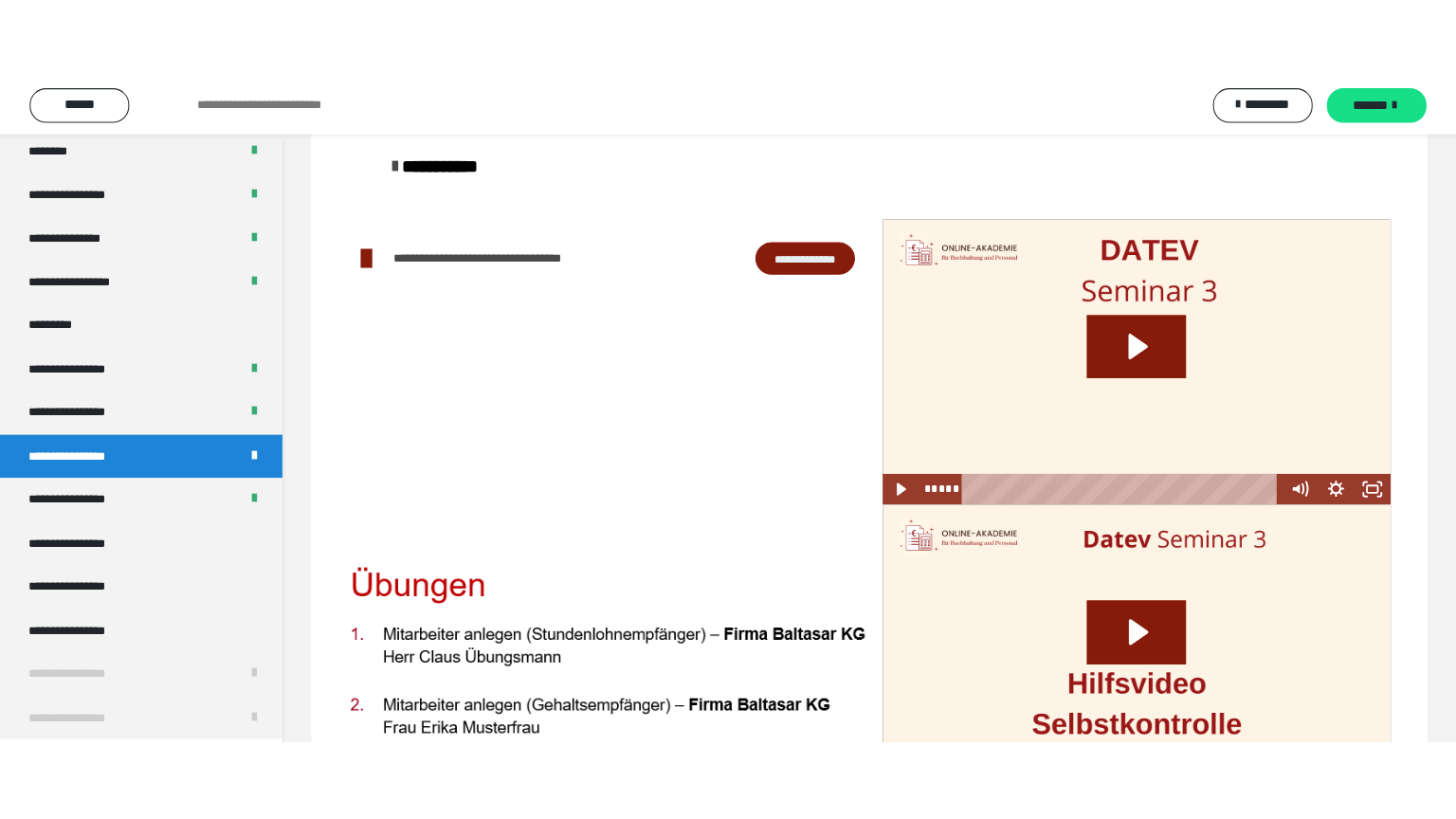 scroll, scrollTop: 57, scrollLeft: 0, axis: vertical 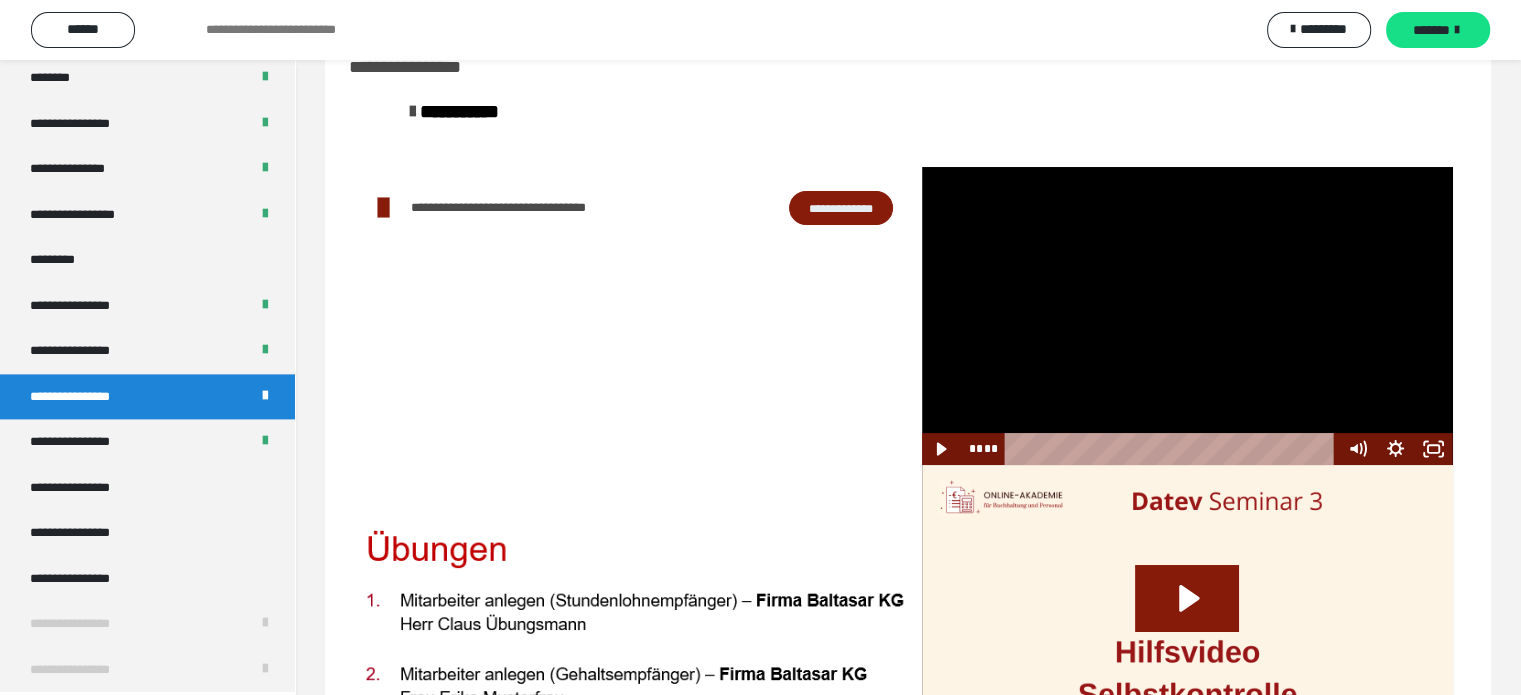 drag, startPoint x: 1124, startPoint y: 451, endPoint x: 999, endPoint y: 456, distance: 125.09996 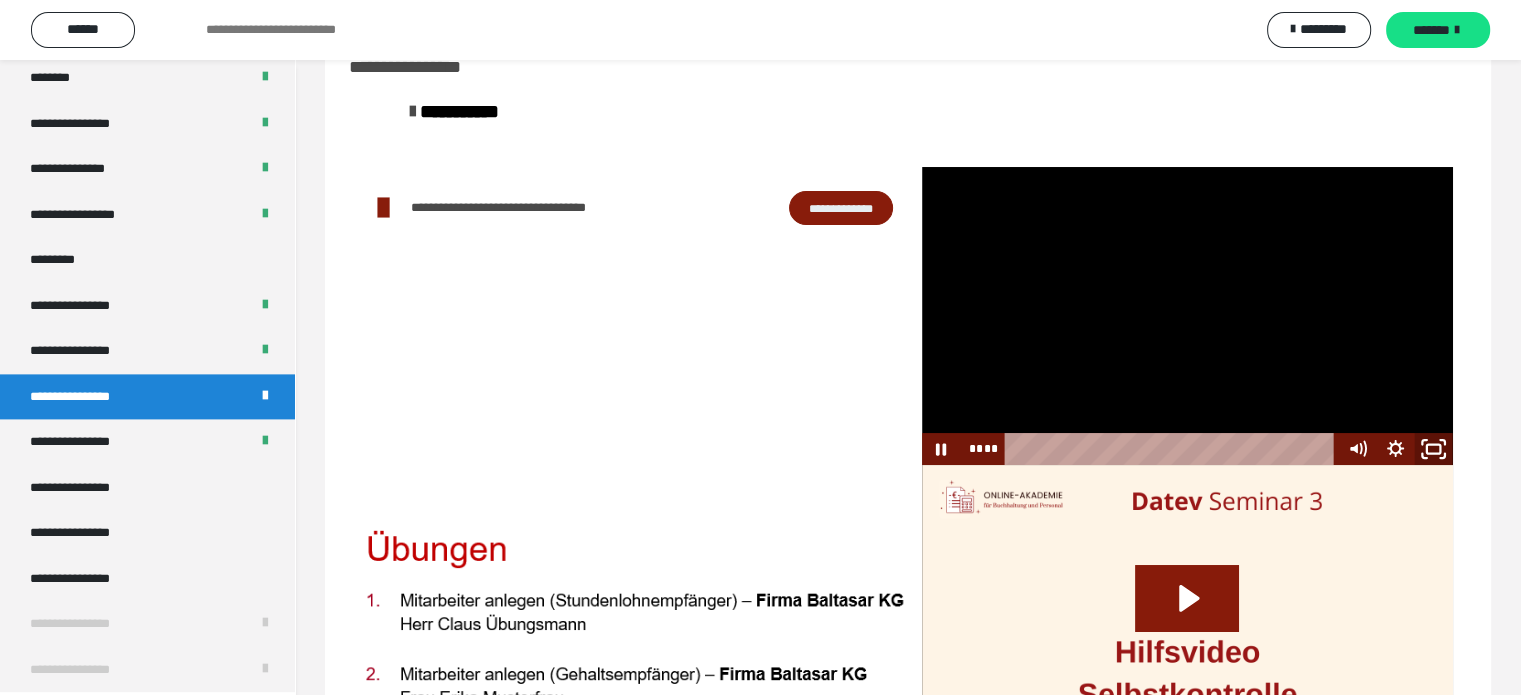 click 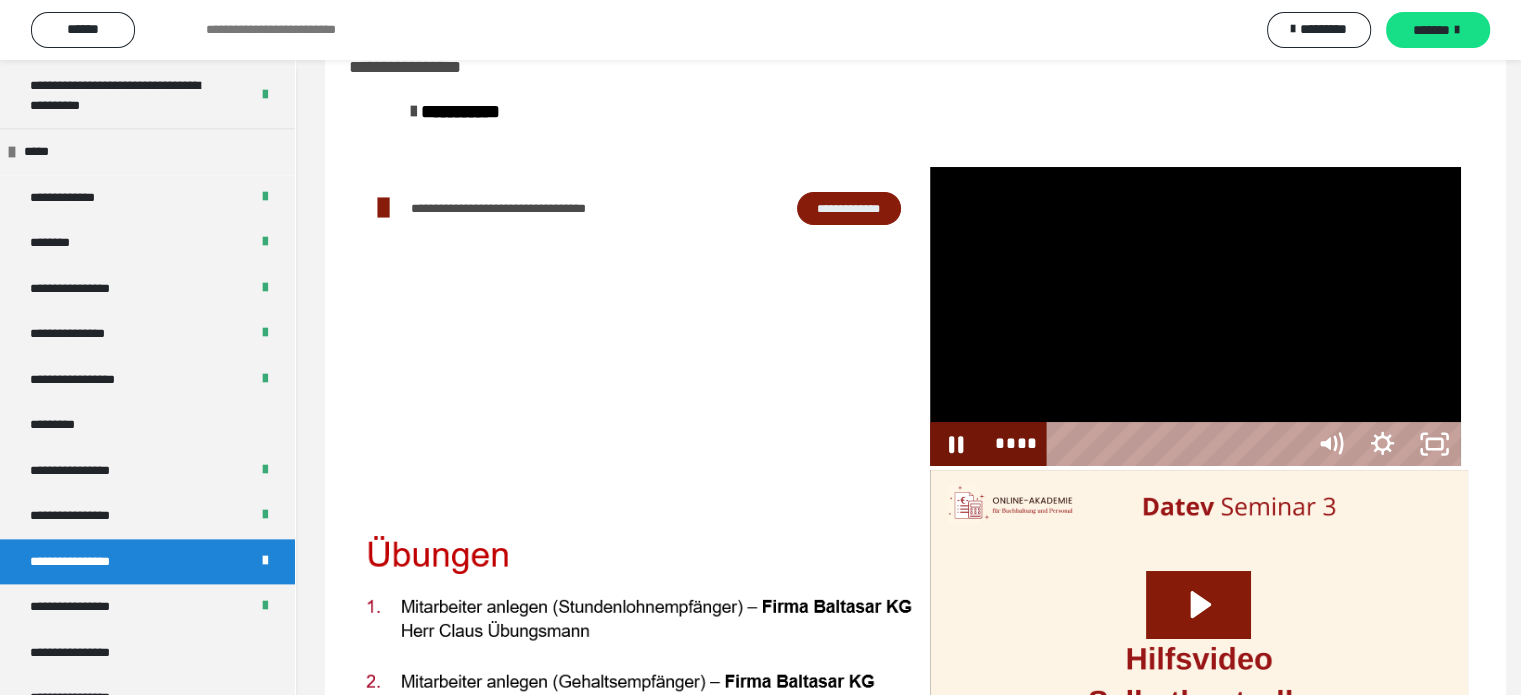 scroll, scrollTop: 2479, scrollLeft: 0, axis: vertical 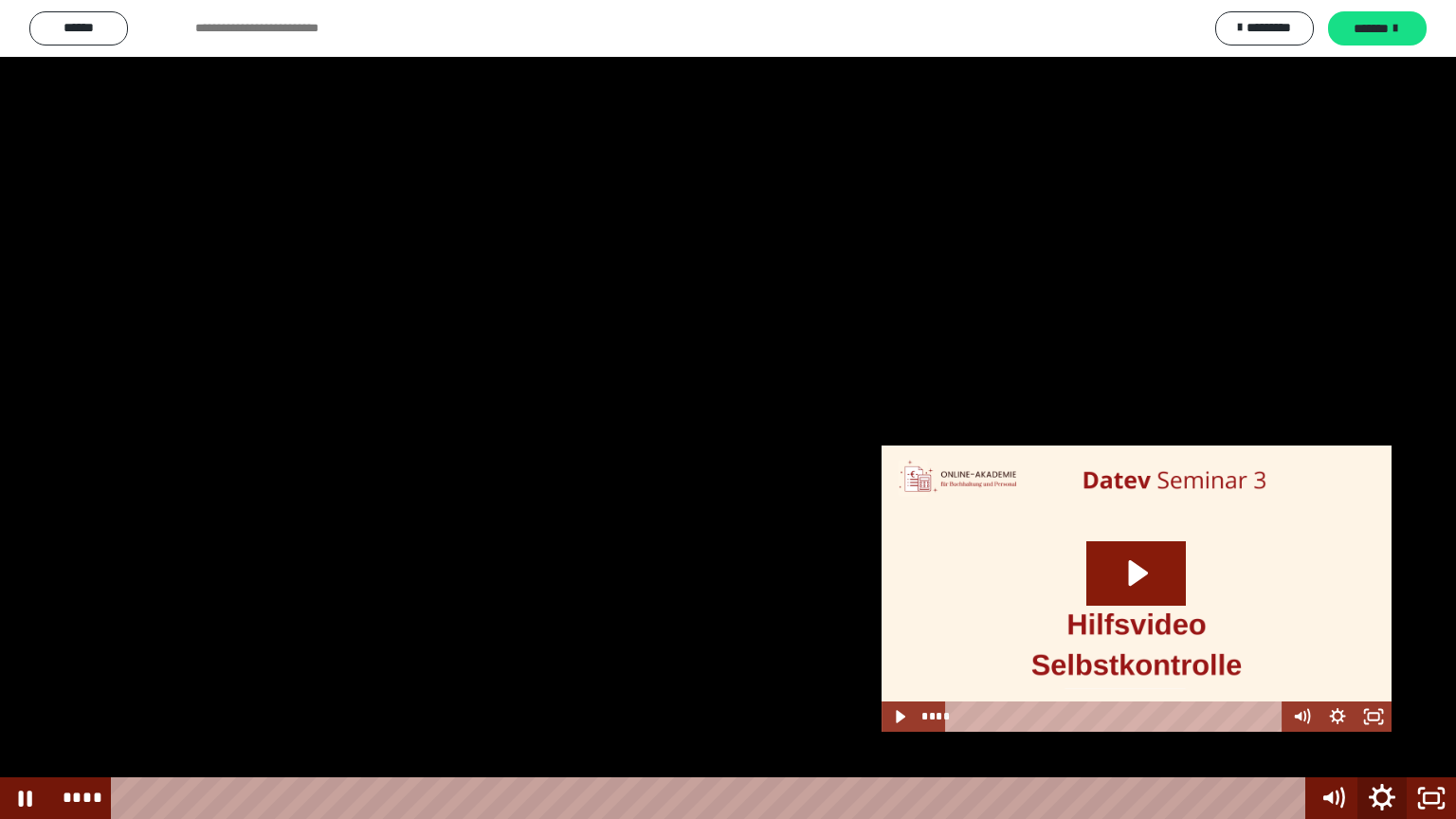 click 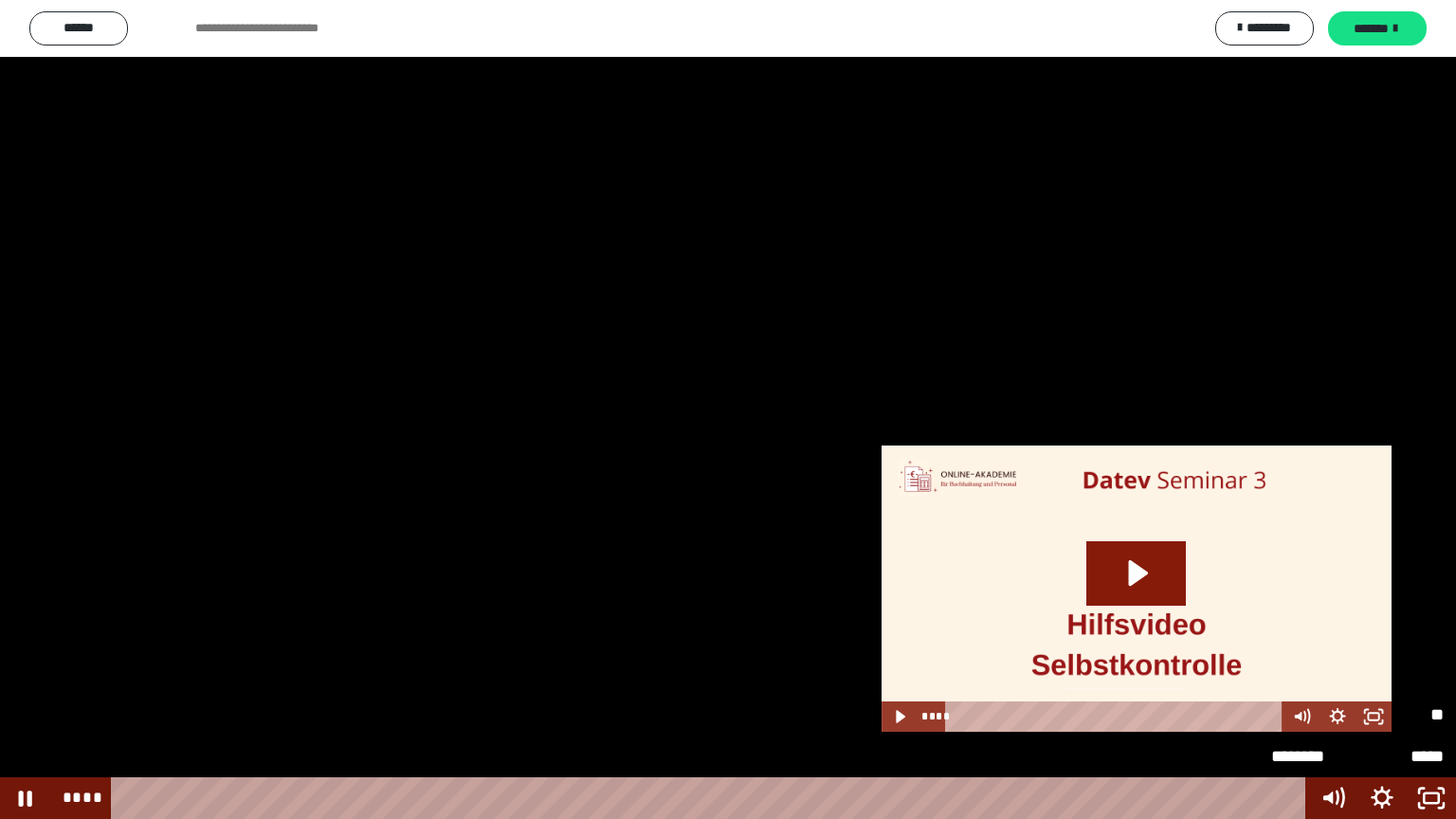 click on "**" at bounding box center (1400, 715) 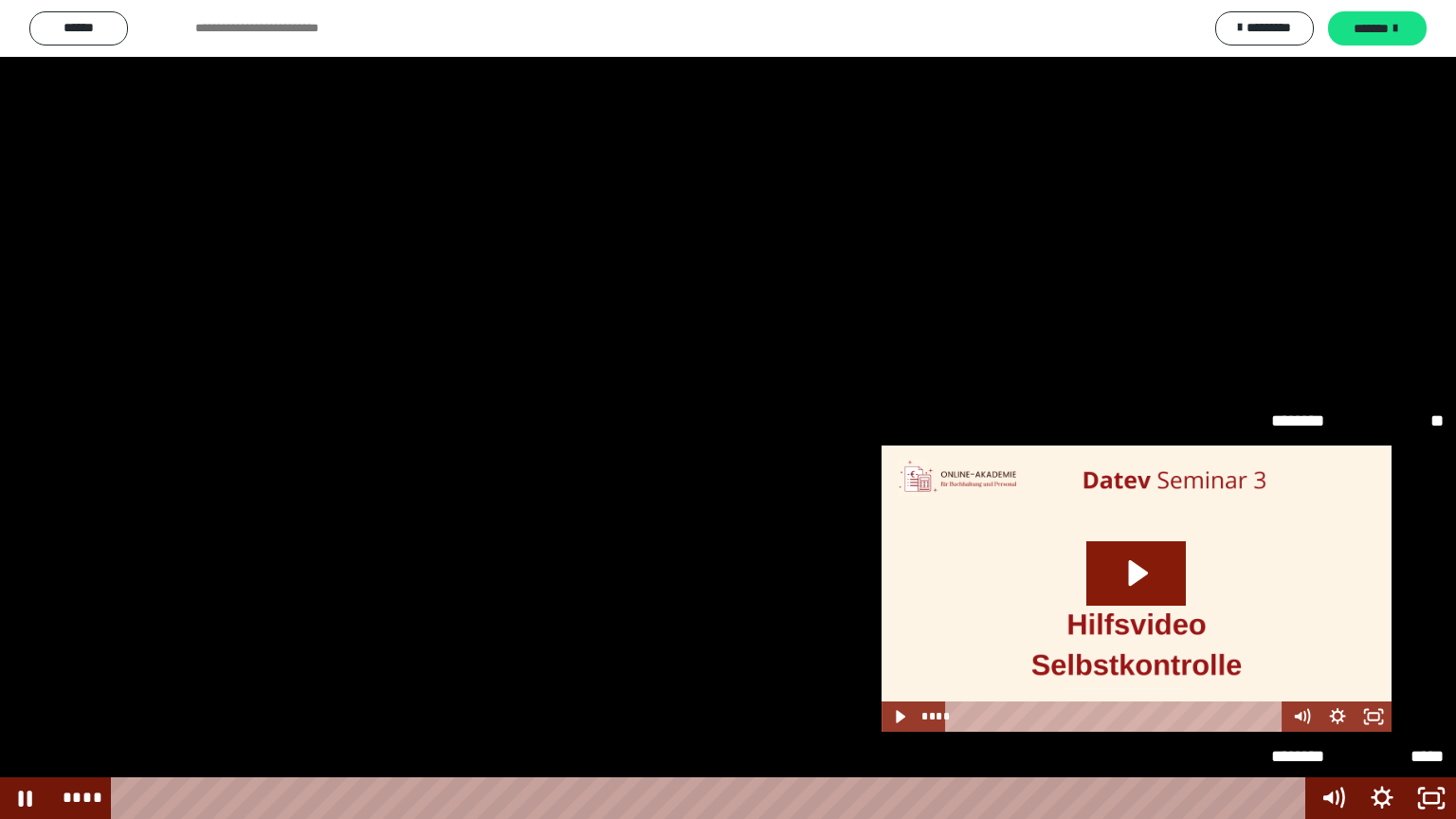click on "*****" at bounding box center (1357, 590) 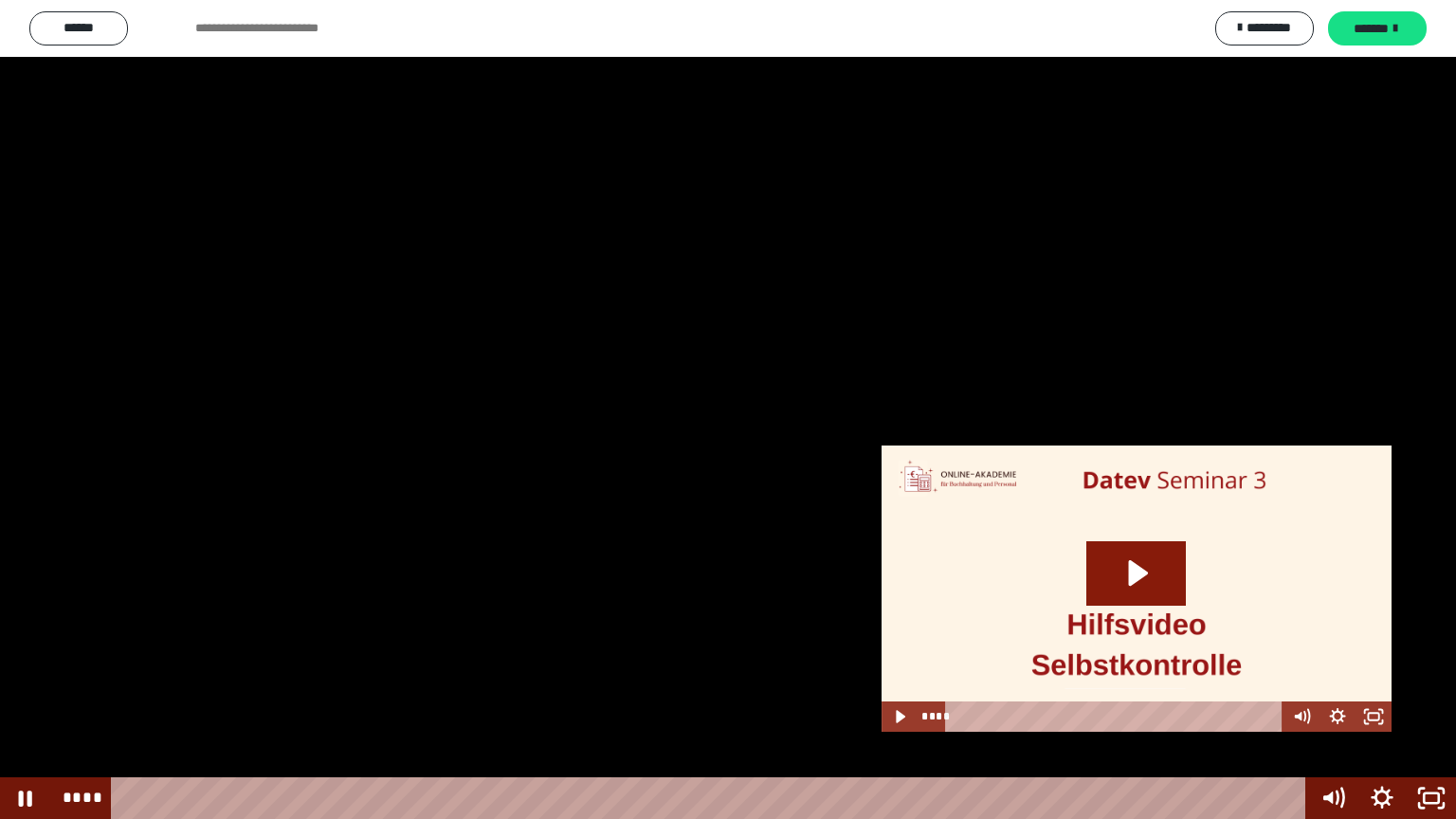 click at bounding box center [728, 410] 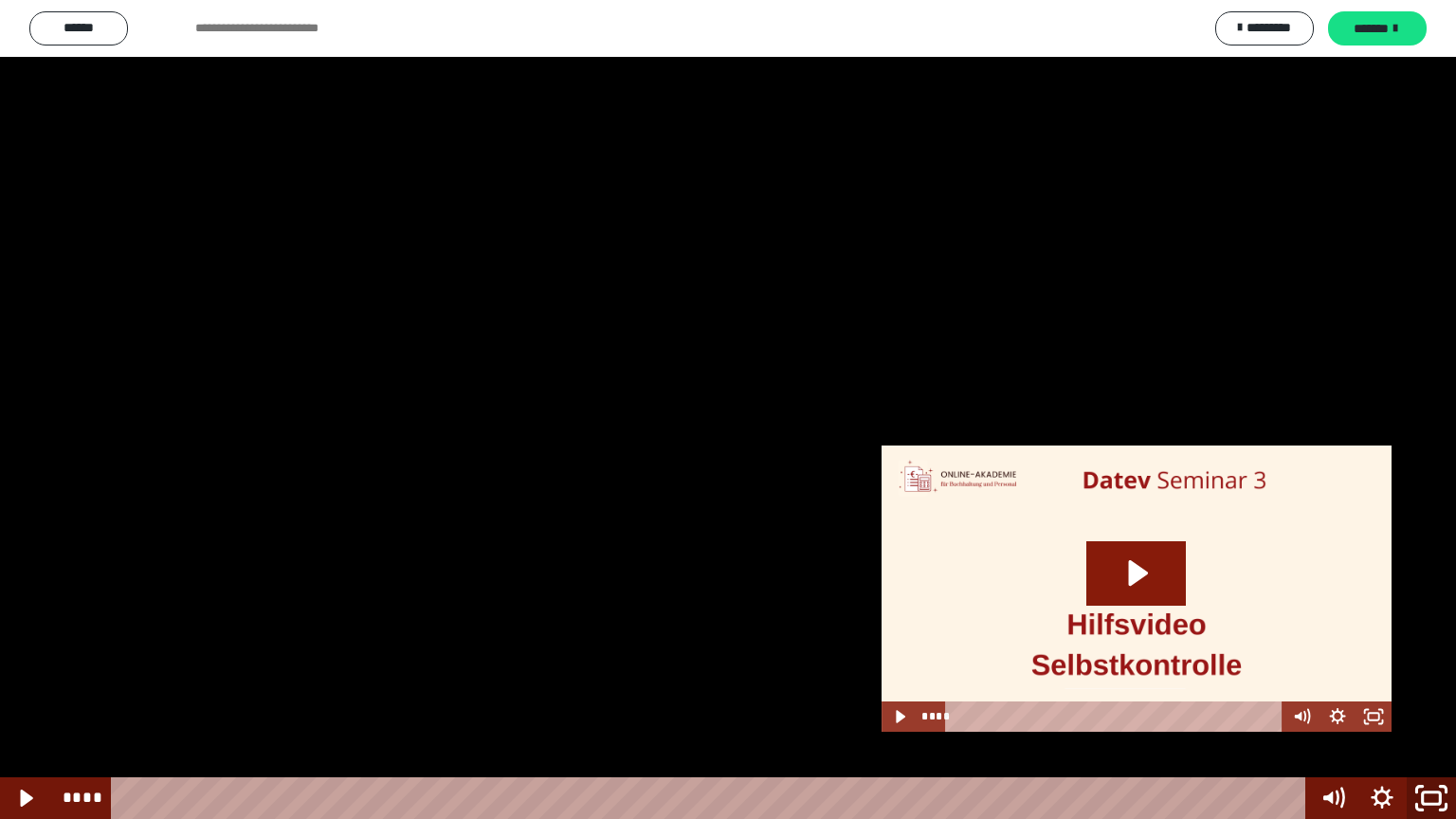 click 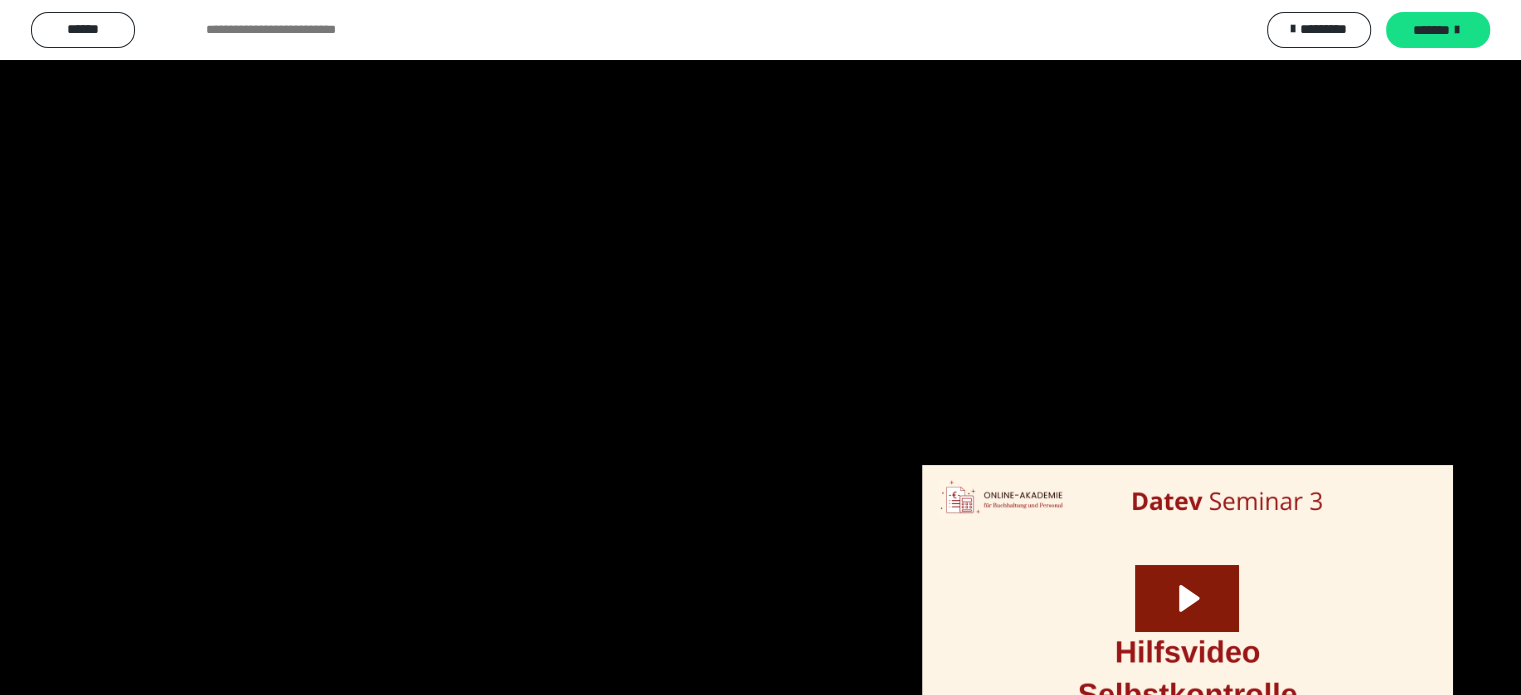 scroll, scrollTop: 1448, scrollLeft: 0, axis: vertical 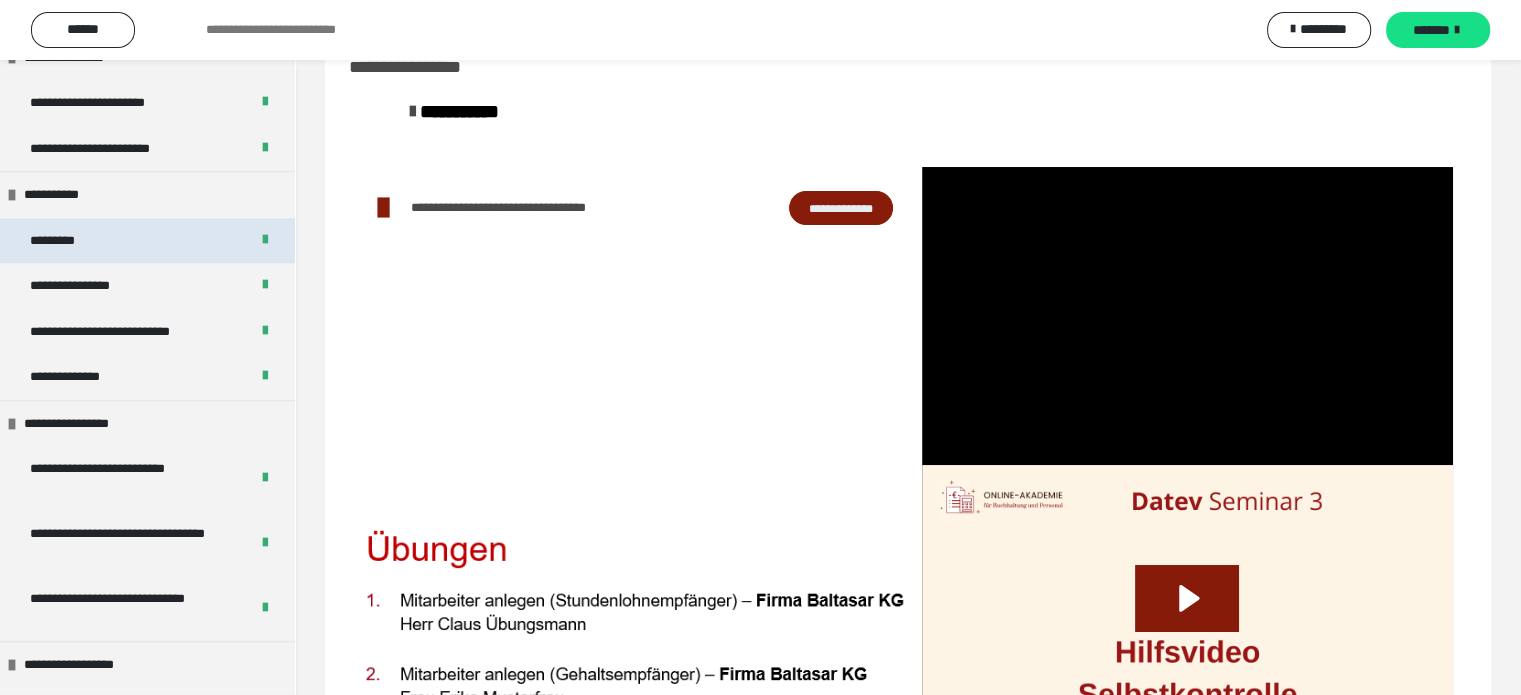 click on "*********" at bounding box center [147, 241] 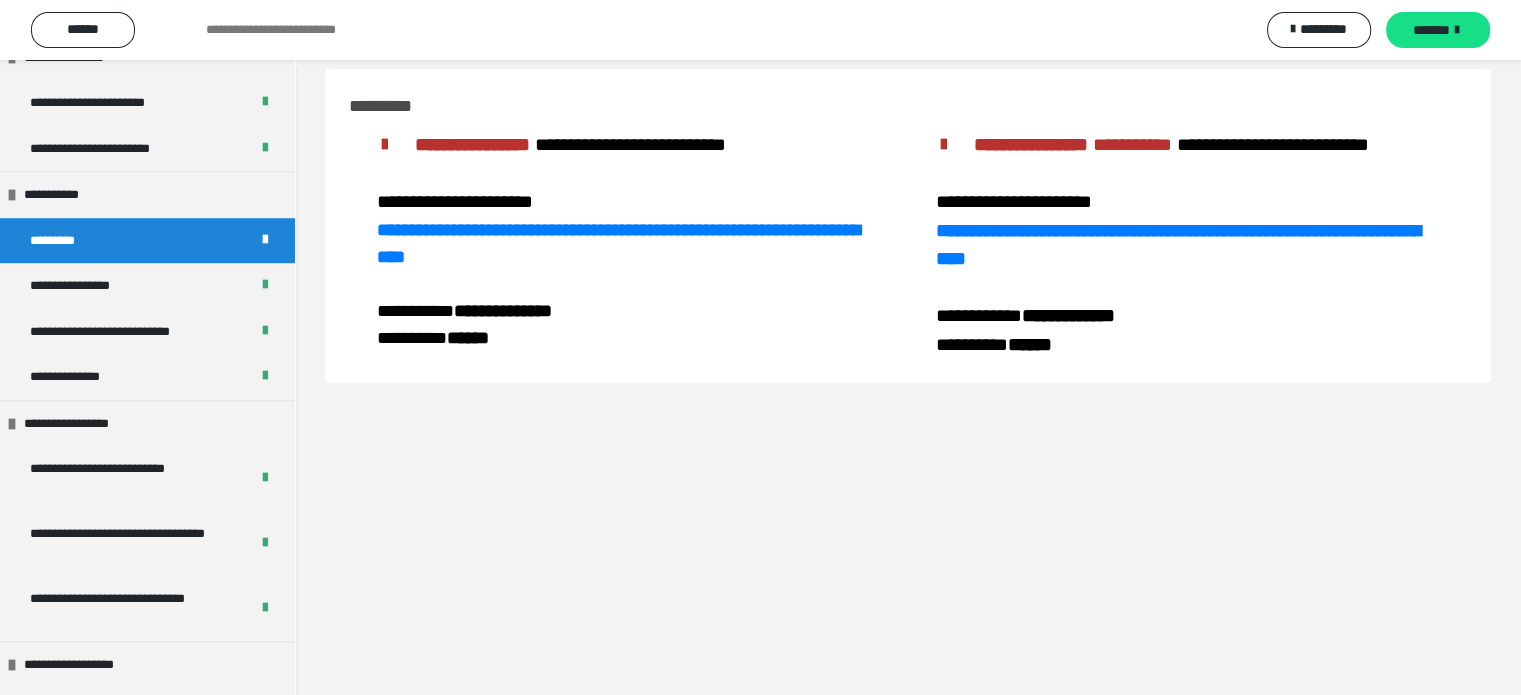 scroll, scrollTop: 0, scrollLeft: 0, axis: both 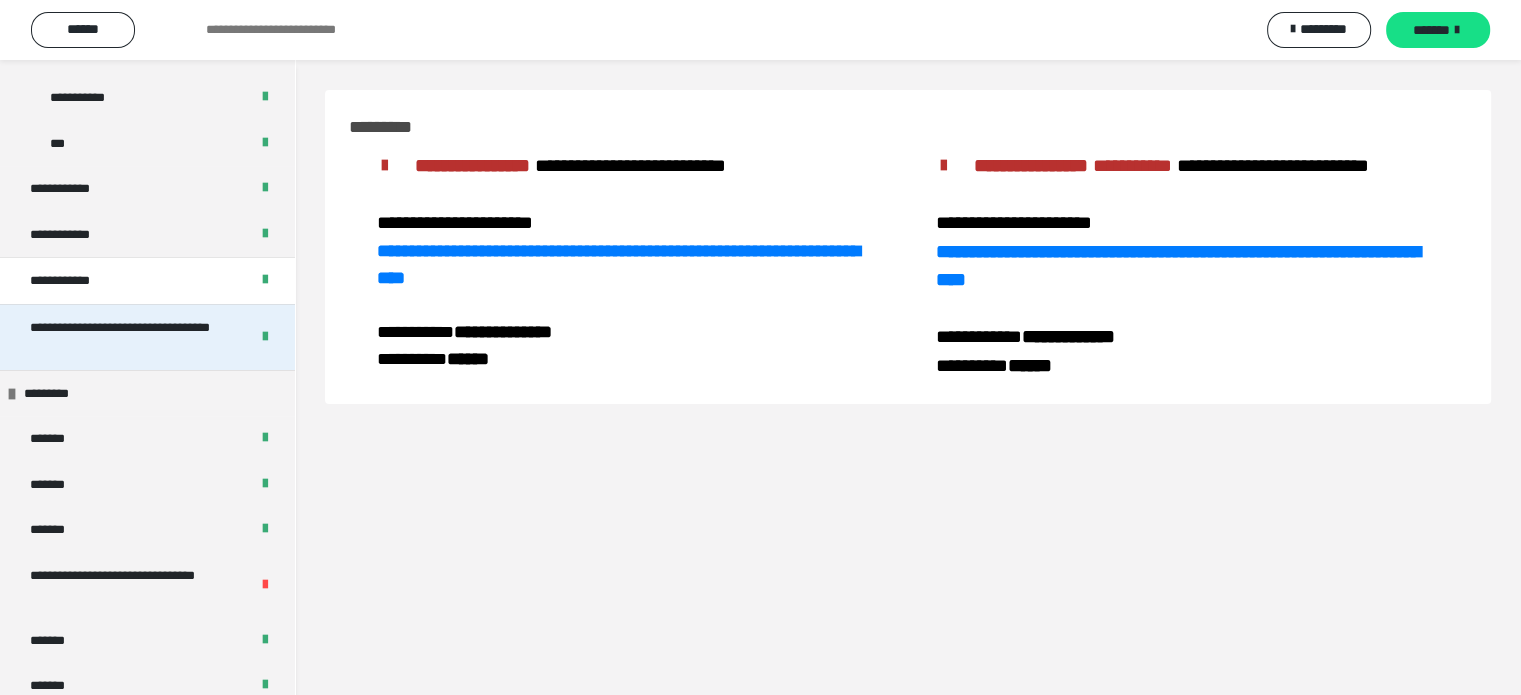 click on "**********" at bounding box center (124, 337) 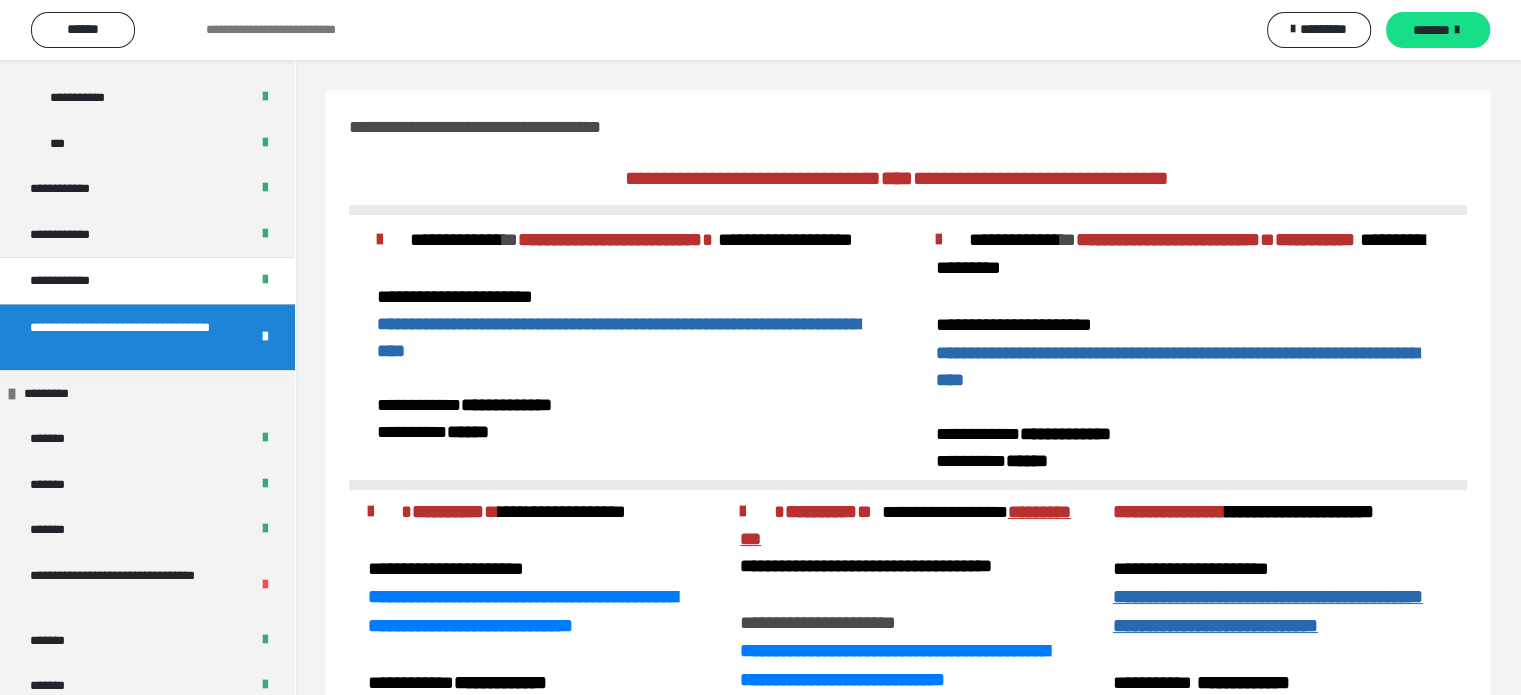 click on "**********" at bounding box center [1177, 366] 